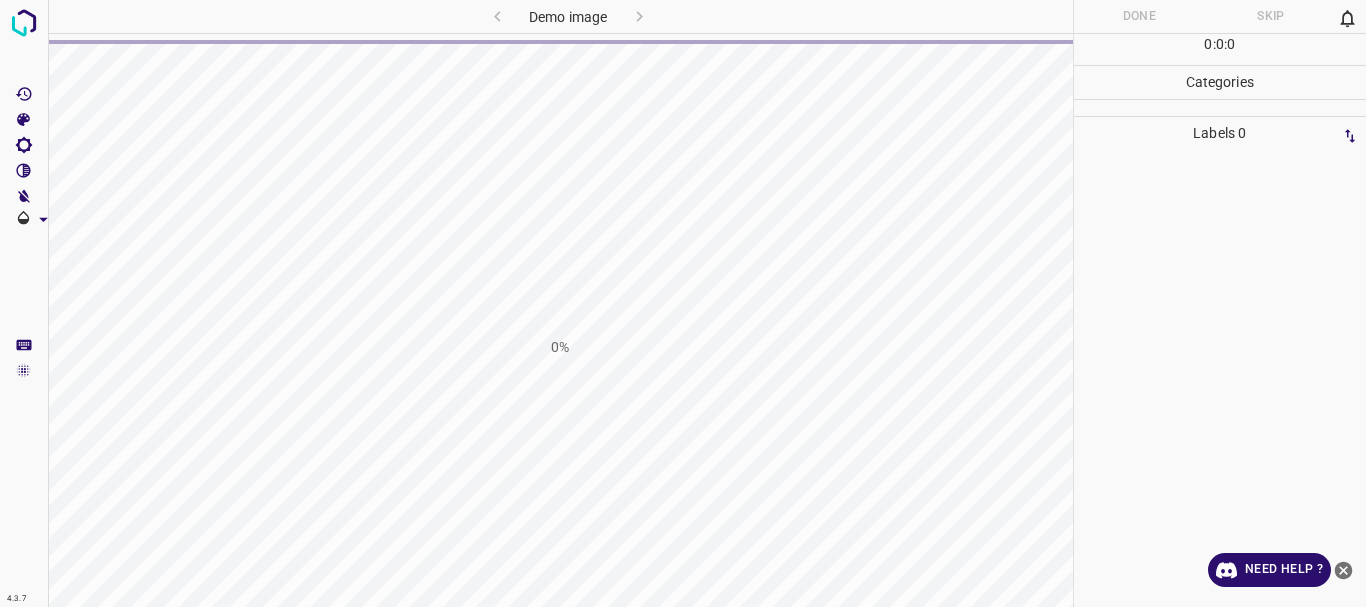 scroll, scrollTop: 0, scrollLeft: 0, axis: both 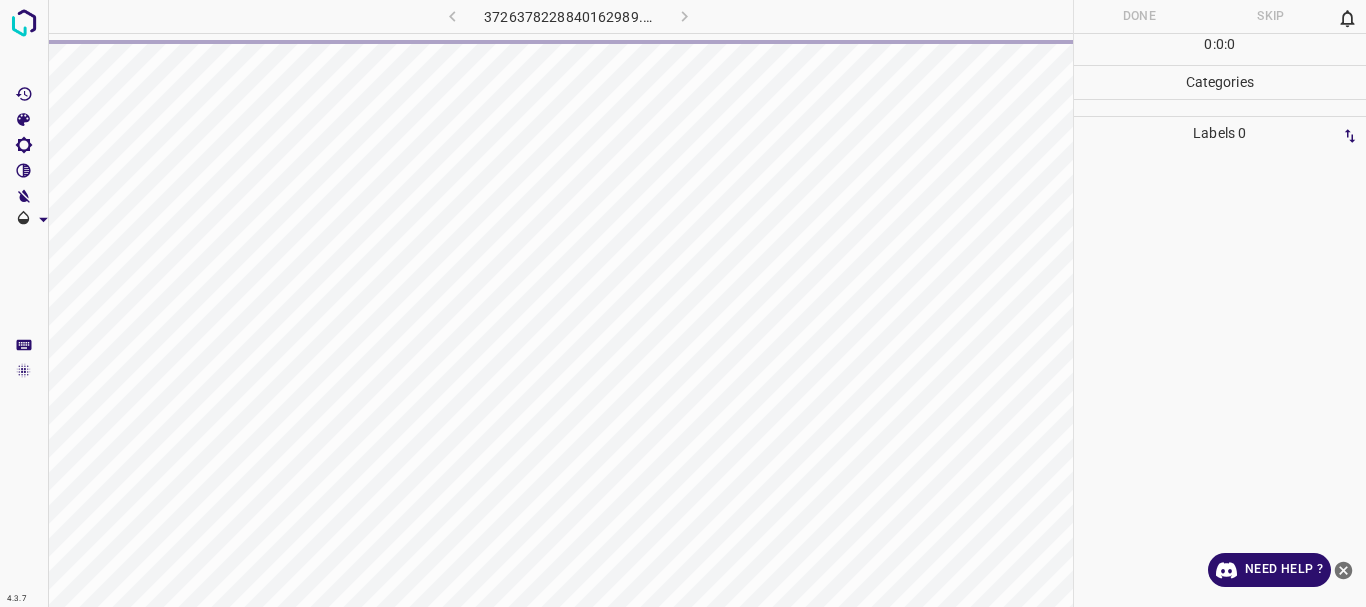 click on "4.3.7 3726378228840162989.png Done Skip 0 0   : 0   : 0   Categories Labels   0 Categories 1 Monk 2  [PERSON_NAME] Tools Space Change between modes (Draw & Edit) I Auto labeling R Restore zoom M Zoom in N Zoom out Delete Delete selecte label Filters Z Restore filters X Saturation filter C Brightness filter V Contrast filter B Gray scale filter General O Download Need Help ? - Text - Hide - Delete" at bounding box center [683, 303] 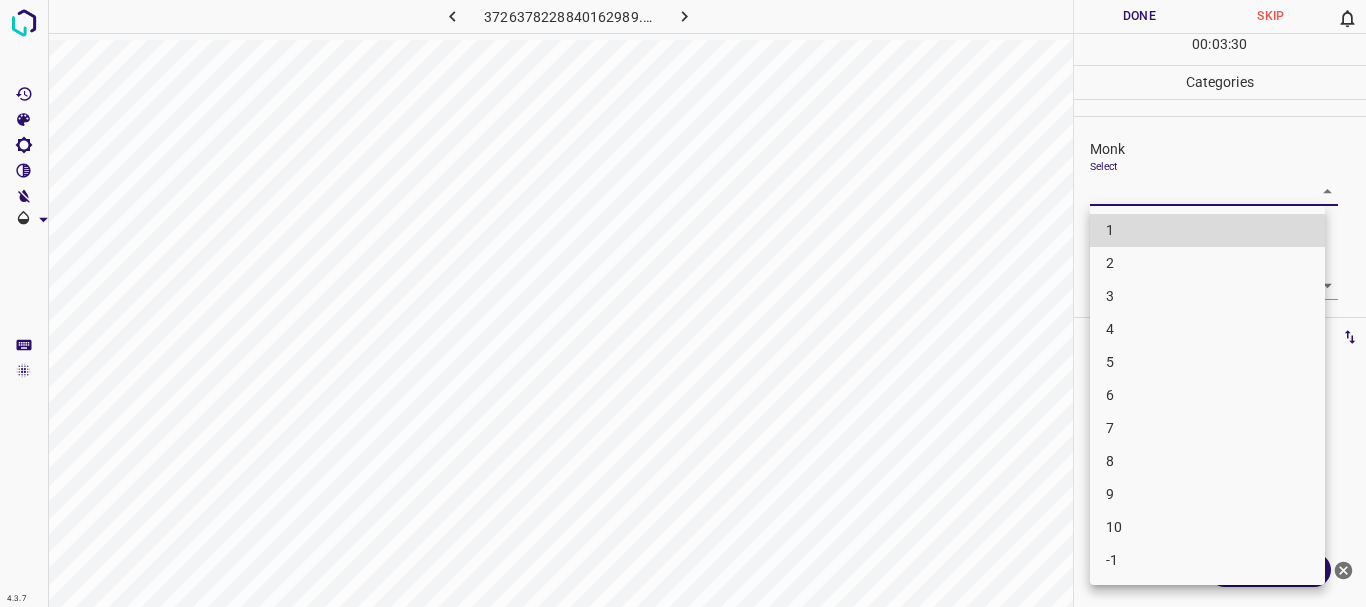 drag, startPoint x: 1141, startPoint y: 324, endPoint x: 1107, endPoint y: 326, distance: 34.058773 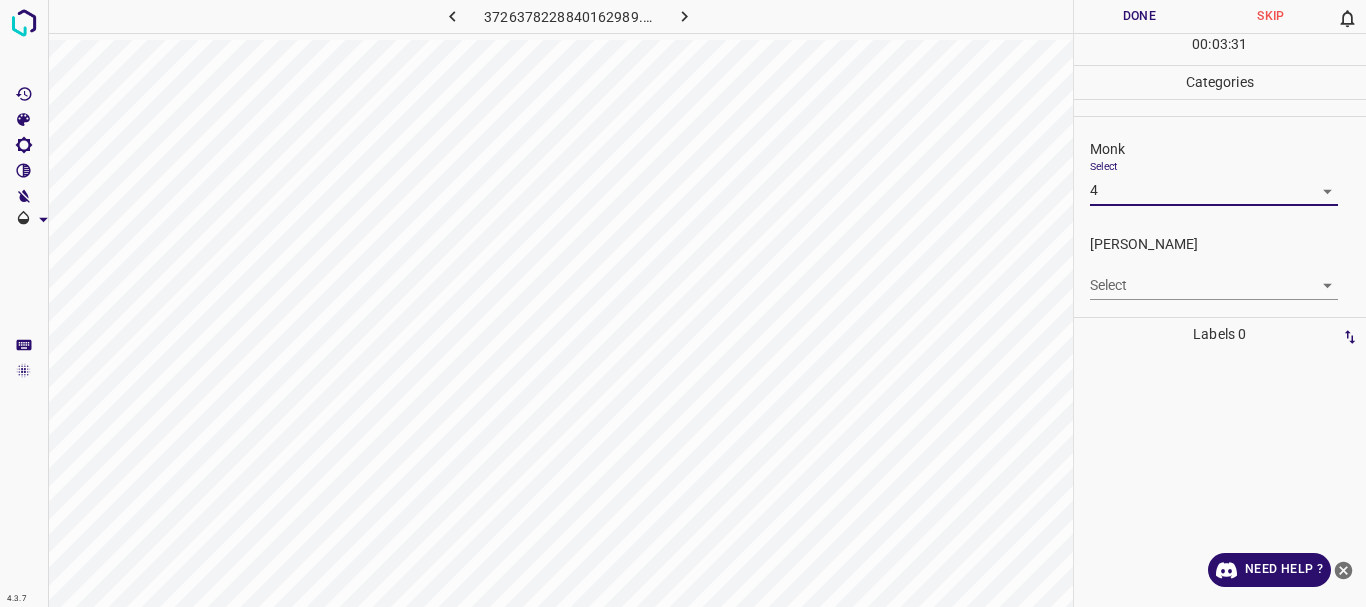 click on "6" at bounding box center (1207, 312) 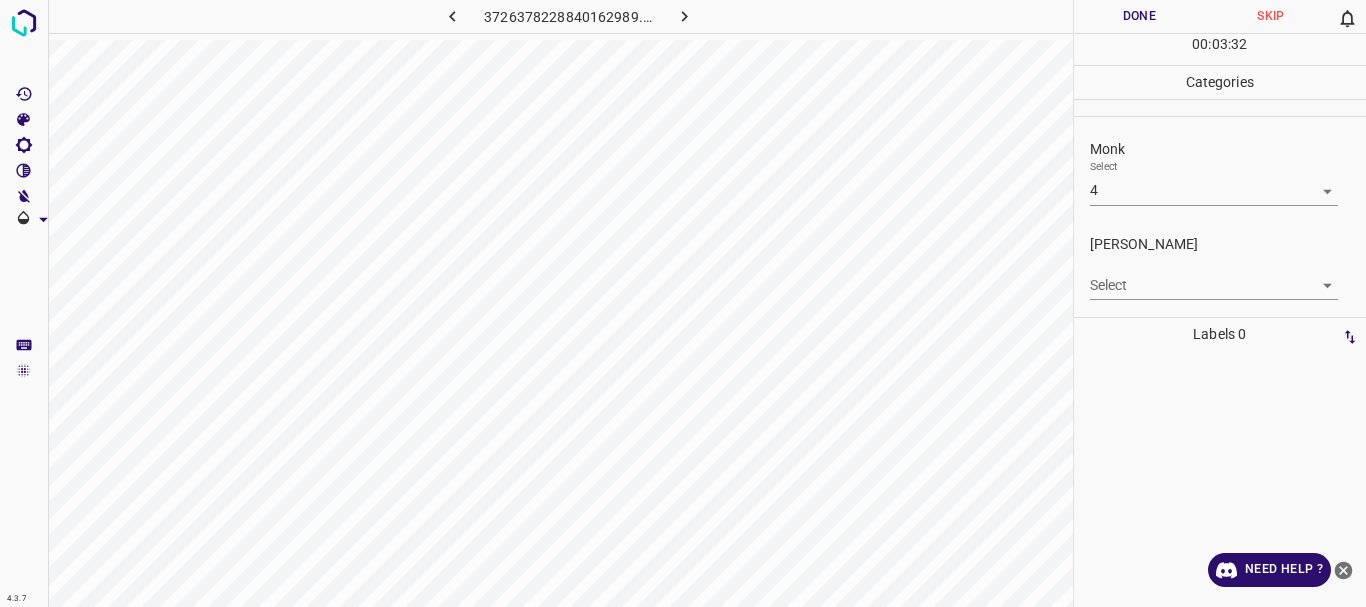 type on "4" 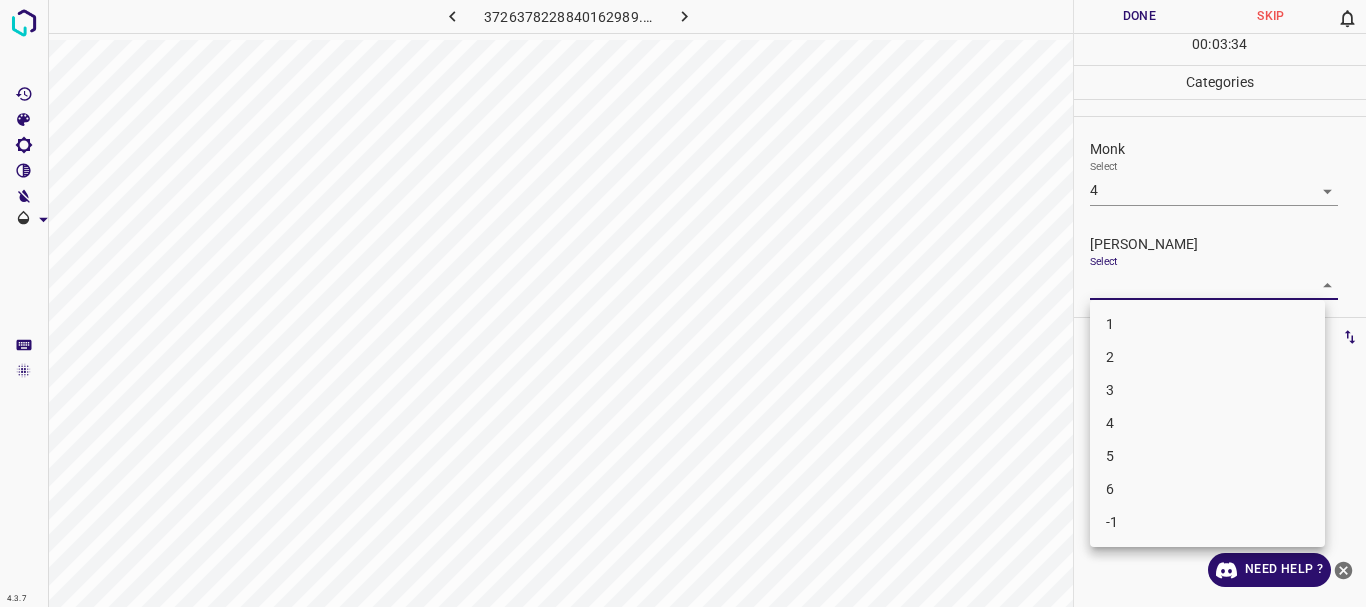 click on "1" at bounding box center [1207, 324] 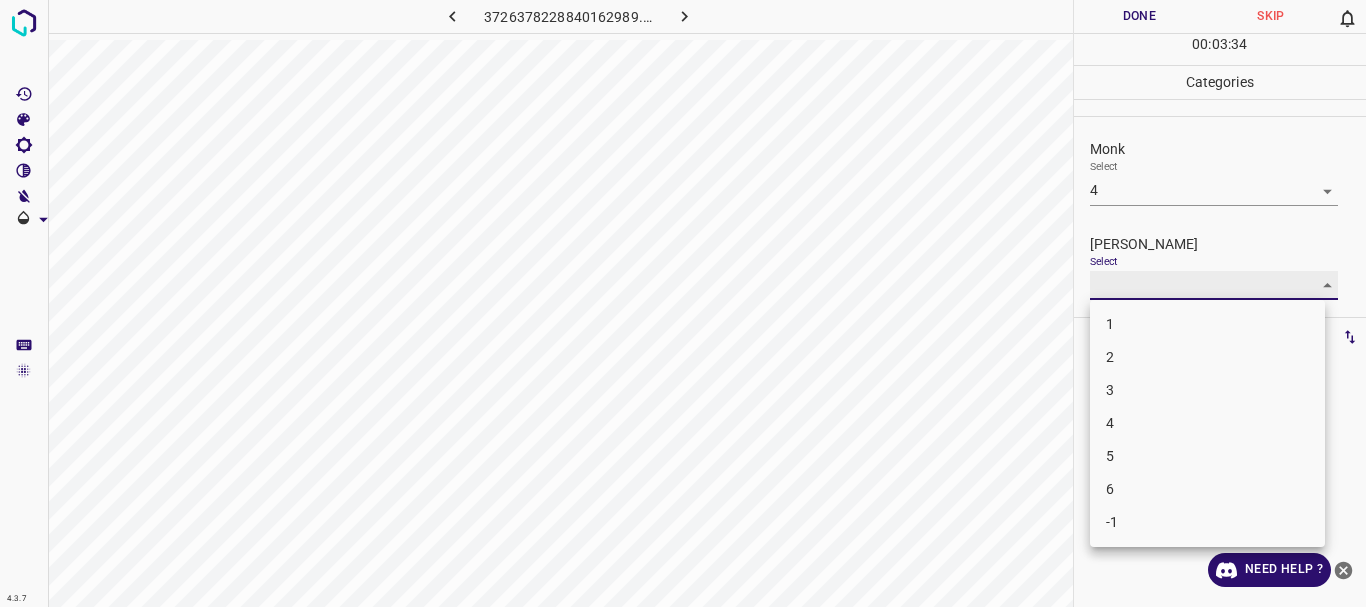 type on "1" 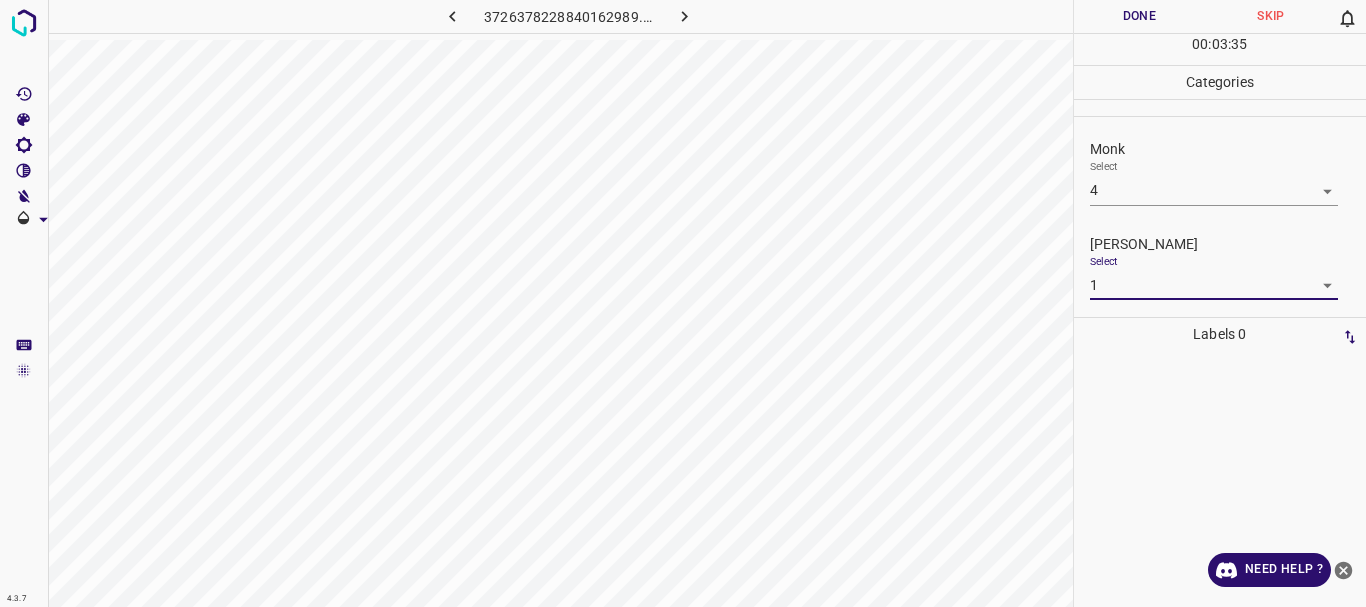 click on "Done" at bounding box center [1140, 16] 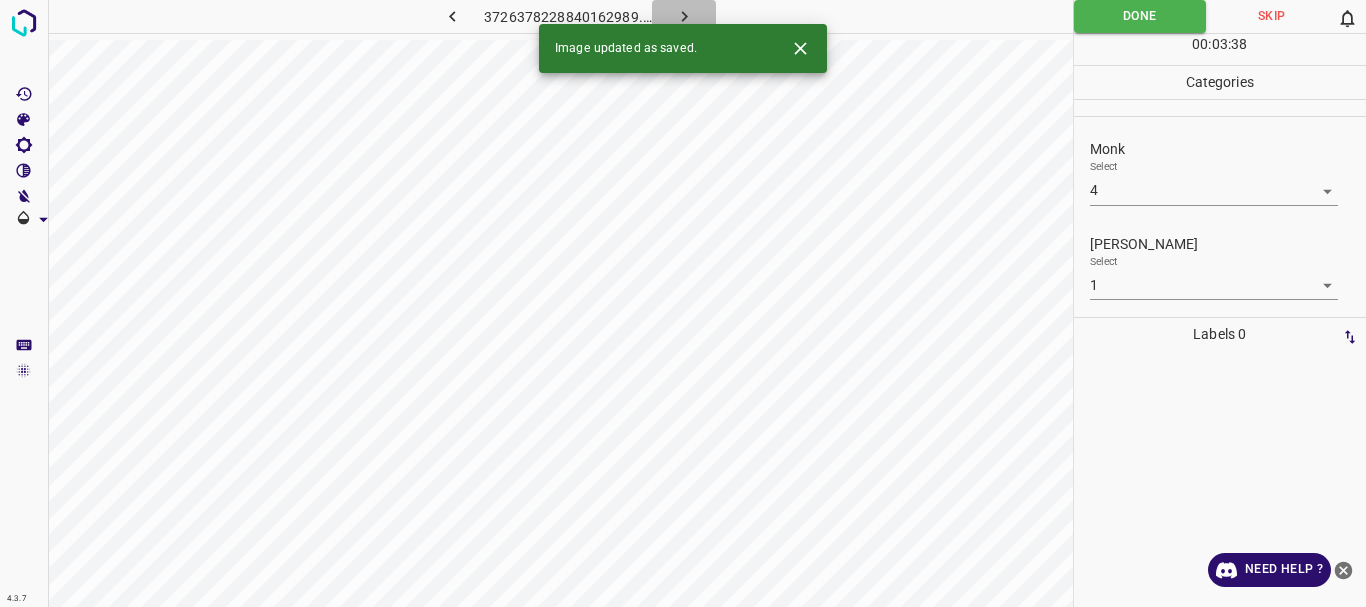 click 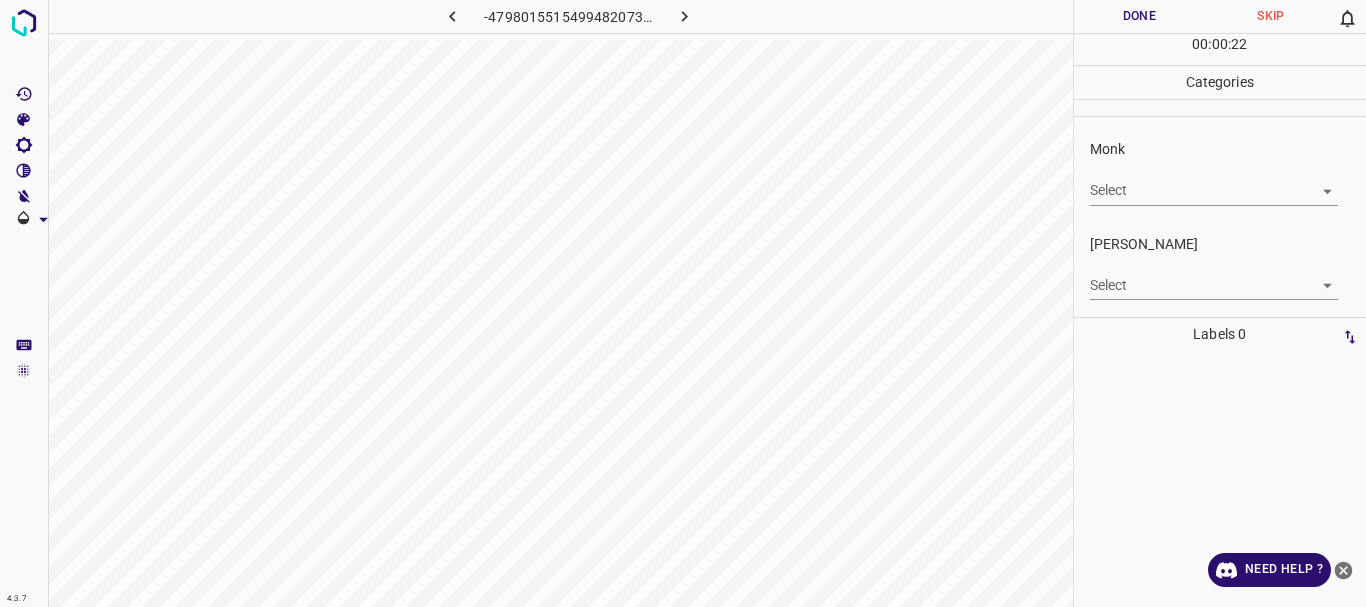 click on "4.3.7 -4798015515499482073.png Done Skip 0 00   : 00   : 22   Categories Monk   Select ​  [PERSON_NAME]   Select ​ Labels   0 Categories 1 Monk 2  [PERSON_NAME] Tools Space Change between modes (Draw & Edit) I Auto labeling R Restore zoom M Zoom in N Zoom out Delete Delete selecte label Filters Z Restore filters X Saturation filter C Brightness filter V Contrast filter B Gray scale filter General O Download Need Help ? - Text - Hide - Delete" at bounding box center [683, 303] 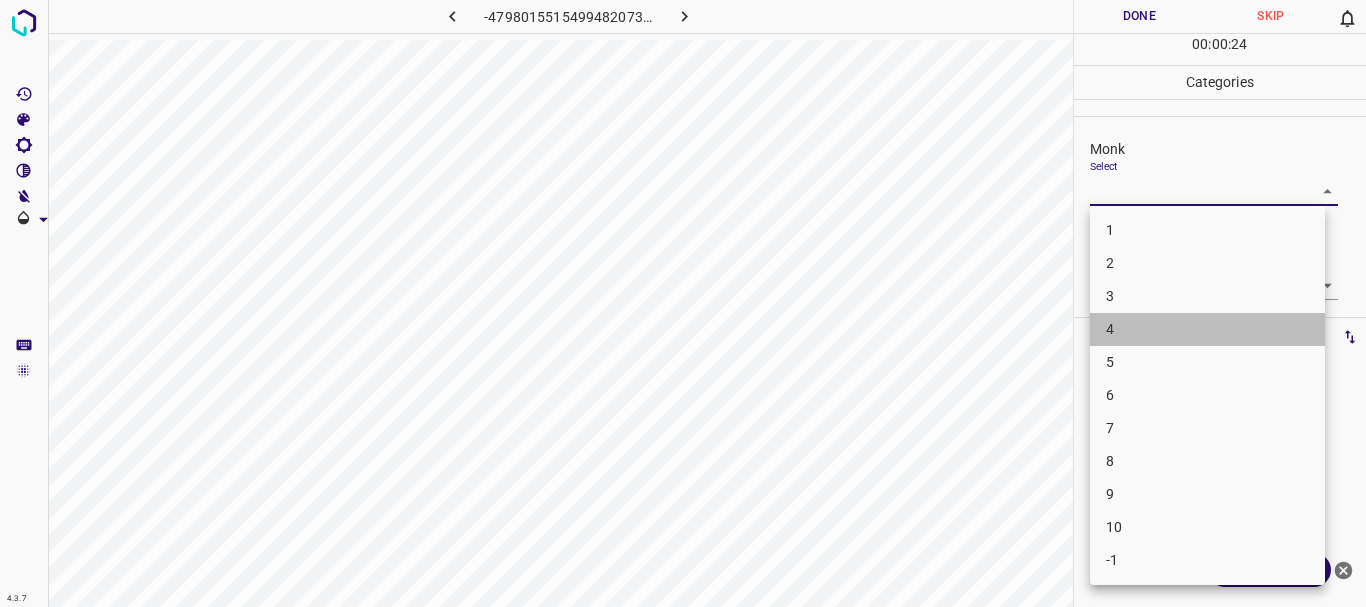 click on "4" at bounding box center (1207, 329) 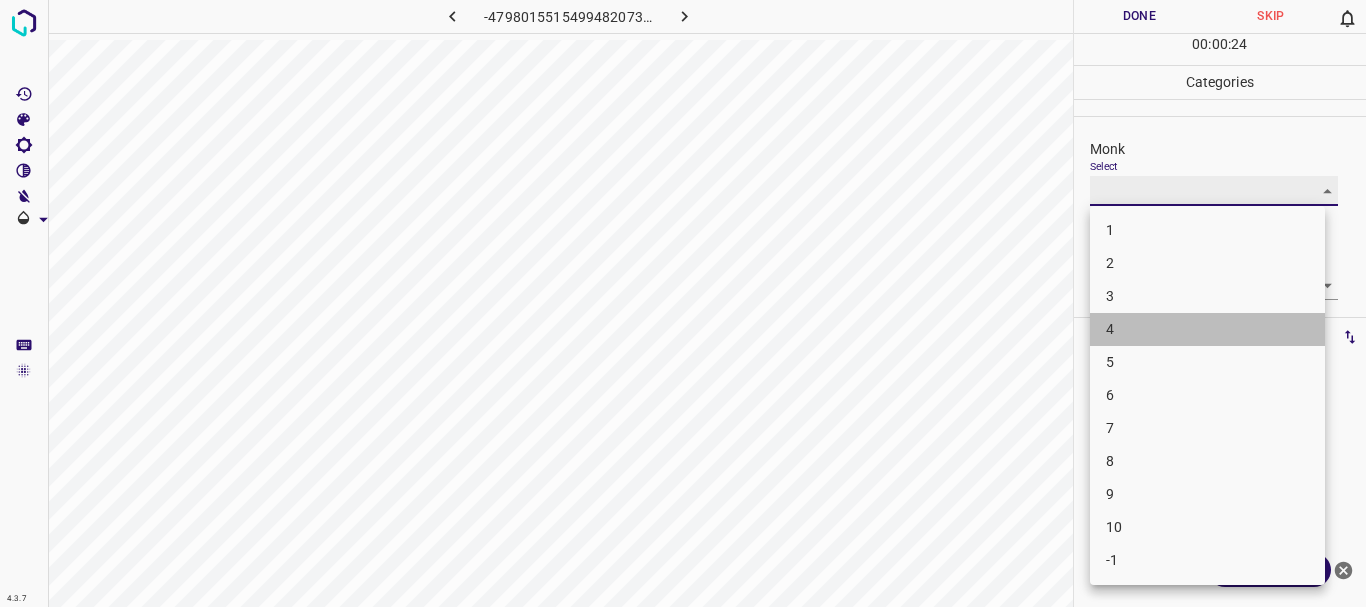 type on "4" 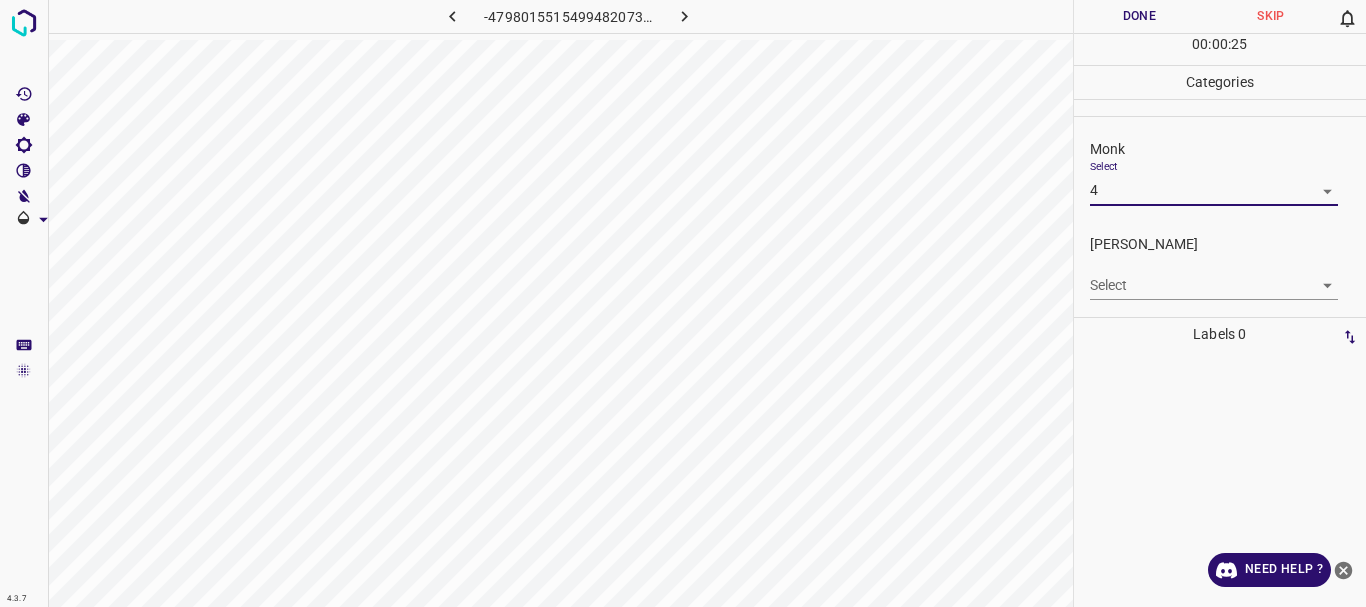 click on "4.3.7 -4798015515499482073.png Done Skip 0 00   : 00   : 25   Categories Monk   Select 4 4  [PERSON_NAME]   Select ​ Labels   0 Categories 1 Monk 2  [PERSON_NAME] Tools Space Change between modes (Draw & Edit) I Auto labeling R Restore zoom M Zoom in N Zoom out Delete Delete selecte label Filters Z Restore filters X Saturation filter C Brightness filter V Contrast filter B Gray scale filter General O Download Need Help ? - Text - Hide - Delete 1 2 3 4 5 6 7 8 9 10 -1" at bounding box center (683, 303) 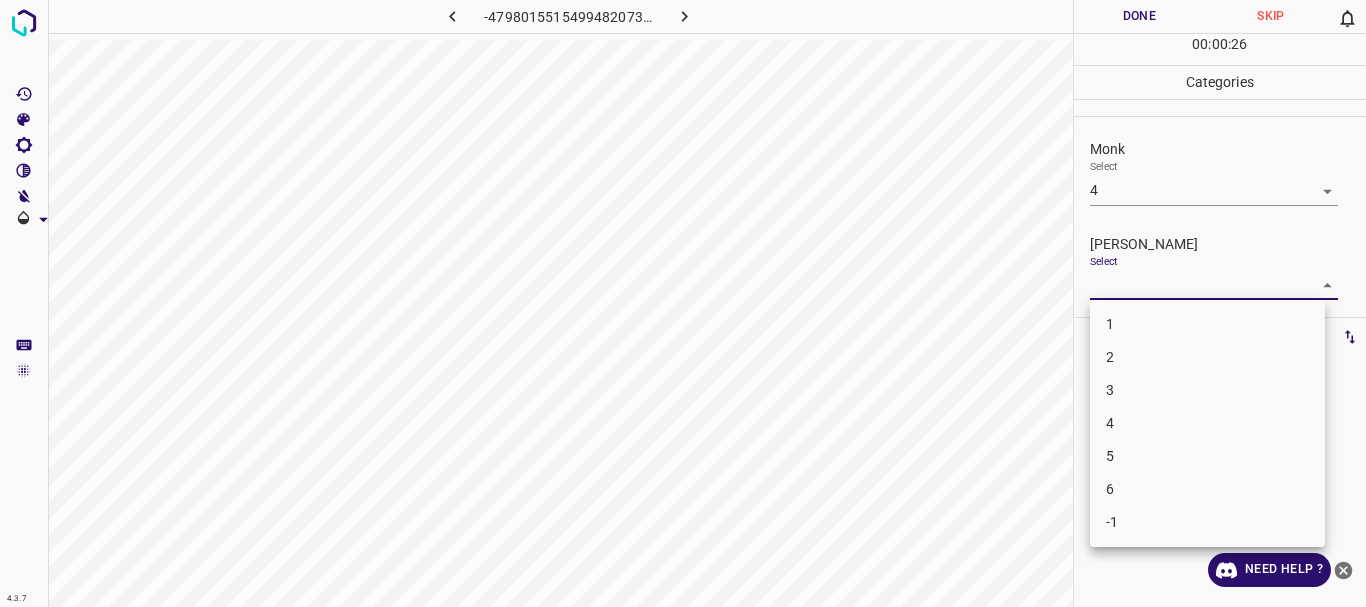 click on "1" at bounding box center (1207, 324) 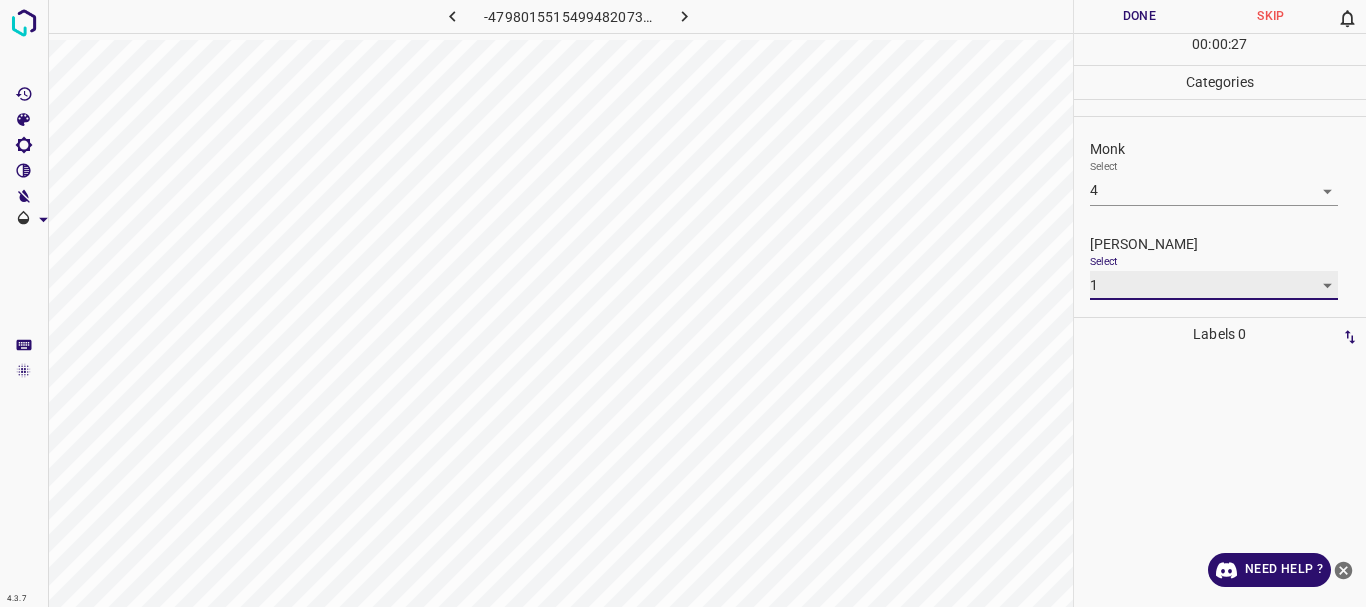 type on "1" 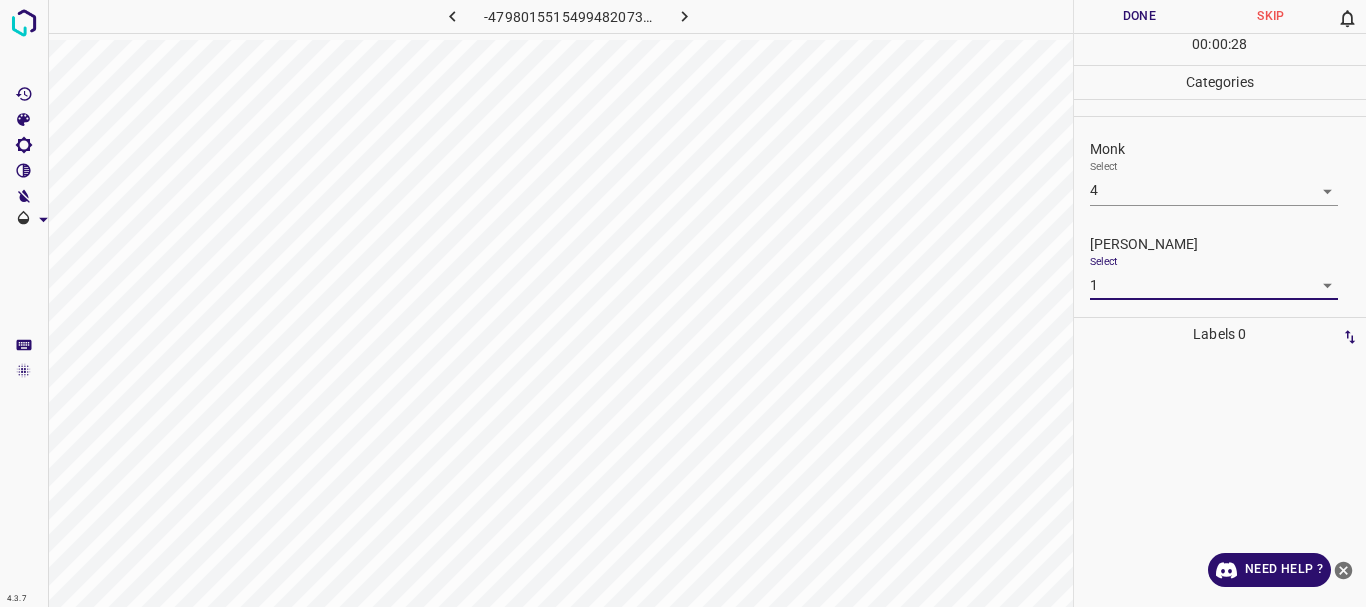 click on "Done" at bounding box center [1140, 16] 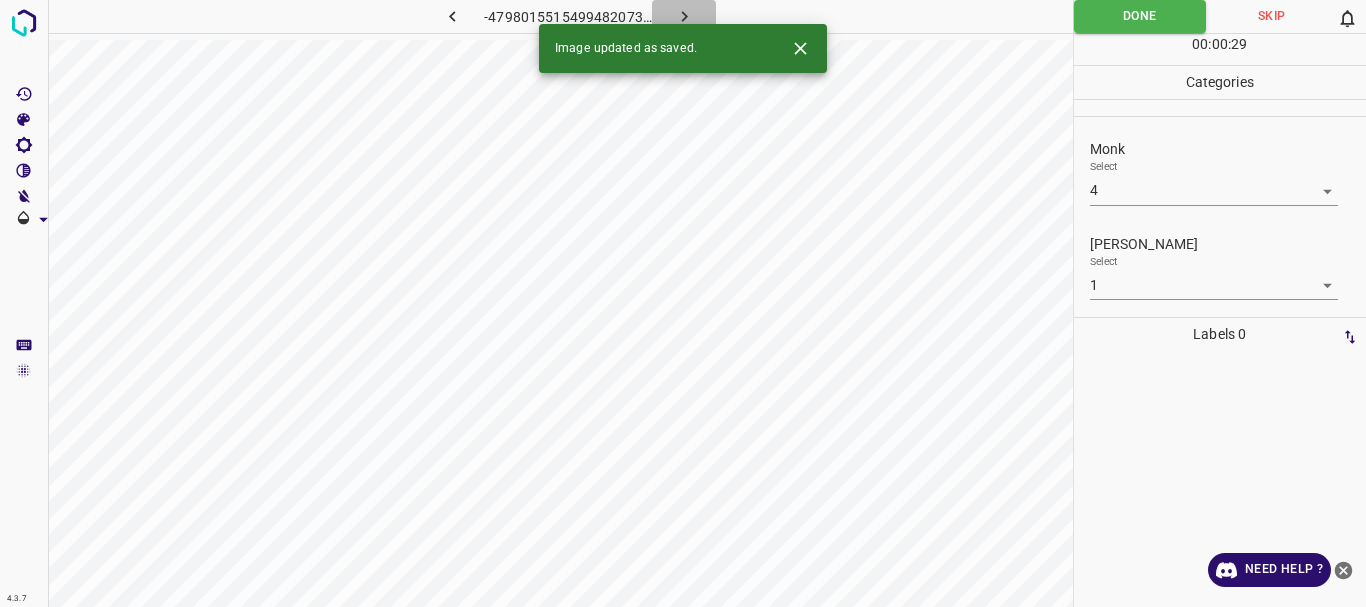 click 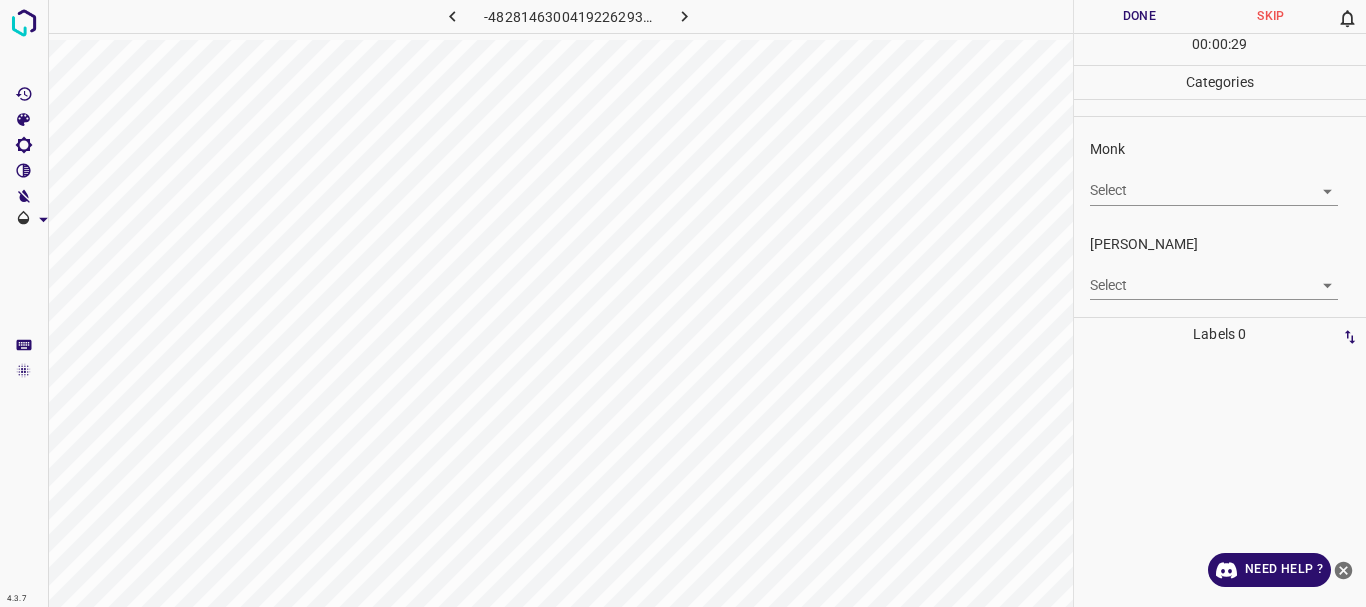 click on "4.3.7 -4828146300419226293.png Done Skip 0 00   : 00   : 29   Categories Monk   Select ​  [PERSON_NAME]   Select ​ Labels   0 Categories 1 Monk 2  [PERSON_NAME] Tools Space Change between modes (Draw & Edit) I Auto labeling R Restore zoom M Zoom in N Zoom out Delete Delete selecte label Filters Z Restore filters X Saturation filter C Brightness filter V Contrast filter B Gray scale filter General O Download Need Help ? - Text - Hide - Delete" at bounding box center [683, 303] 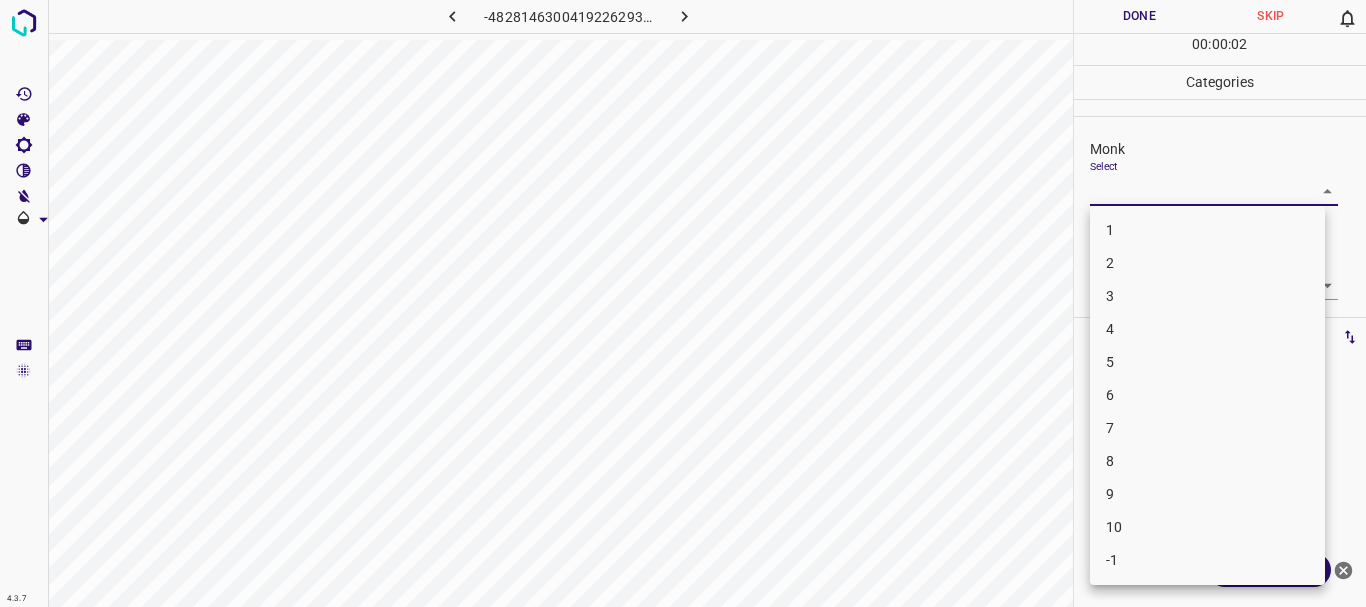 click on "4" at bounding box center (1207, 329) 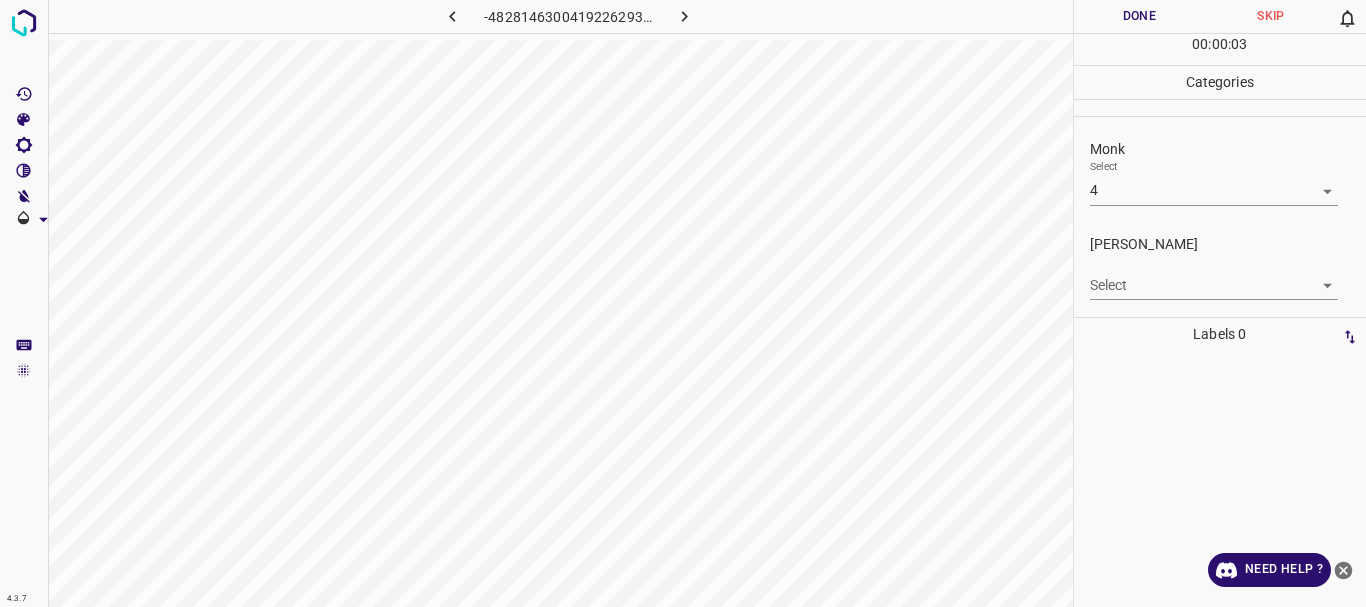 click on "4.3.7 -4828146300419226293.png Done Skip 0 00   : 00   : 03   Categories Monk   Select 4 4  [PERSON_NAME]   Select ​ Labels   0 Categories 1 Monk 2  [PERSON_NAME] Tools Space Change between modes (Draw & Edit) I Auto labeling R Restore zoom M Zoom in N Zoom out Delete Delete selecte label Filters Z Restore filters X Saturation filter C Brightness filter V Contrast filter B Gray scale filter General O Download Need Help ? - Text - Hide - Delete" at bounding box center (683, 303) 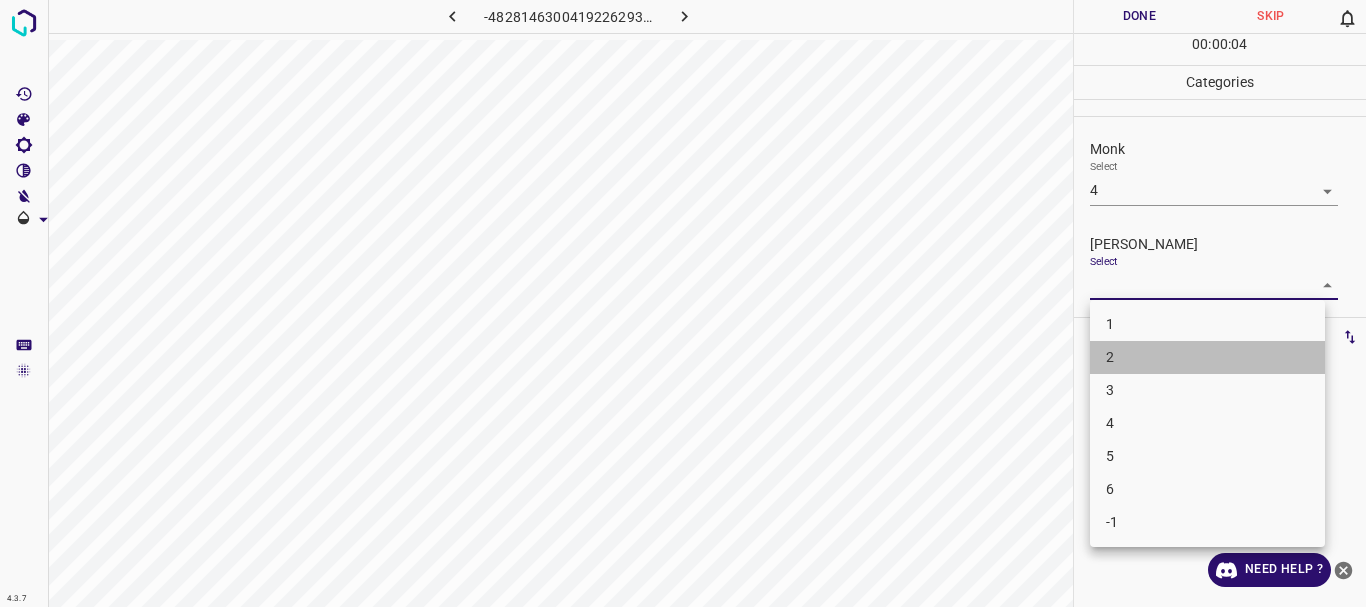 click on "2" at bounding box center [1207, 357] 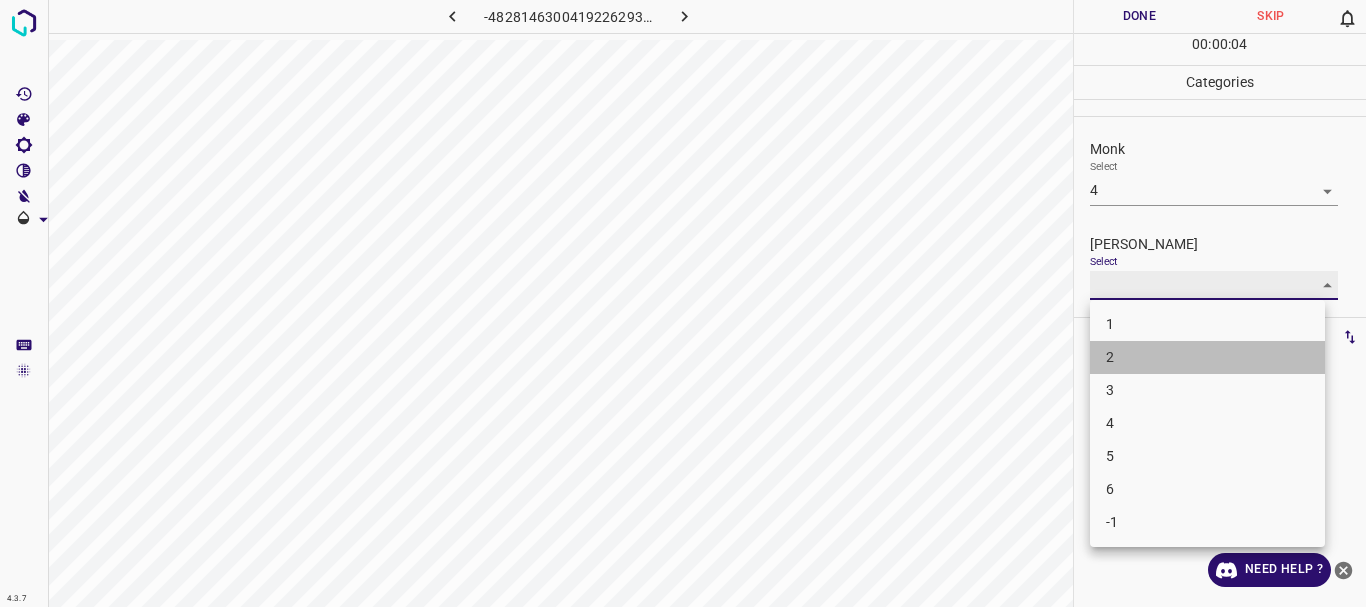 type on "2" 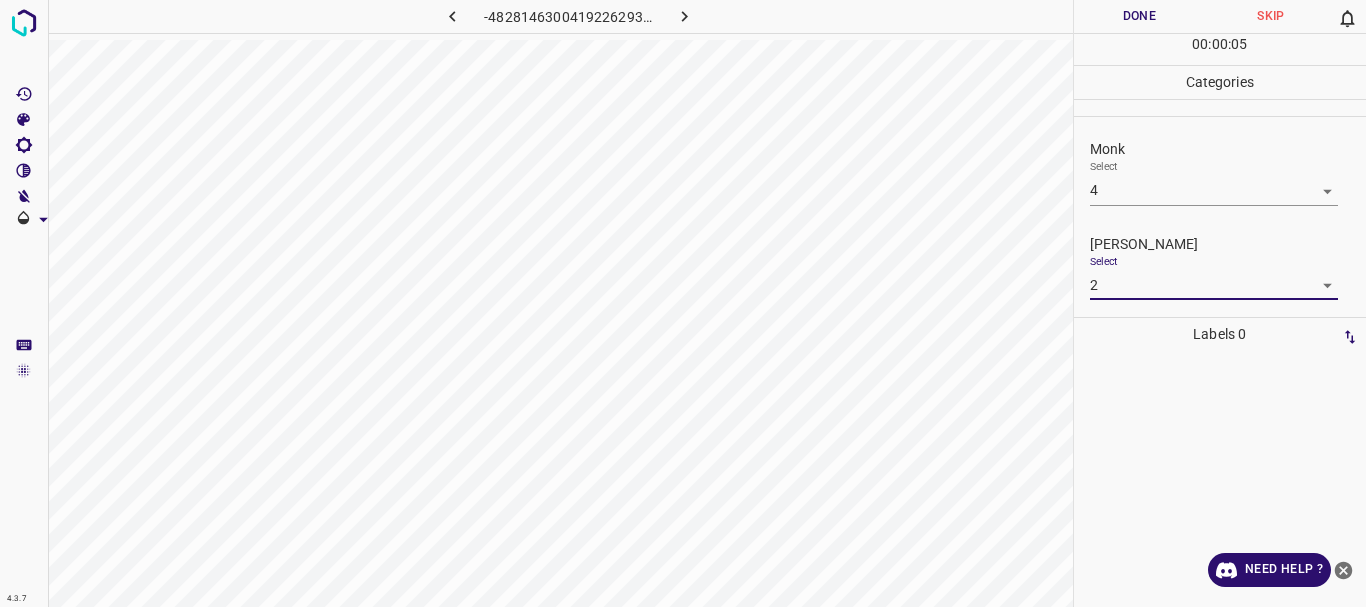 click on "Done" at bounding box center (1140, 16) 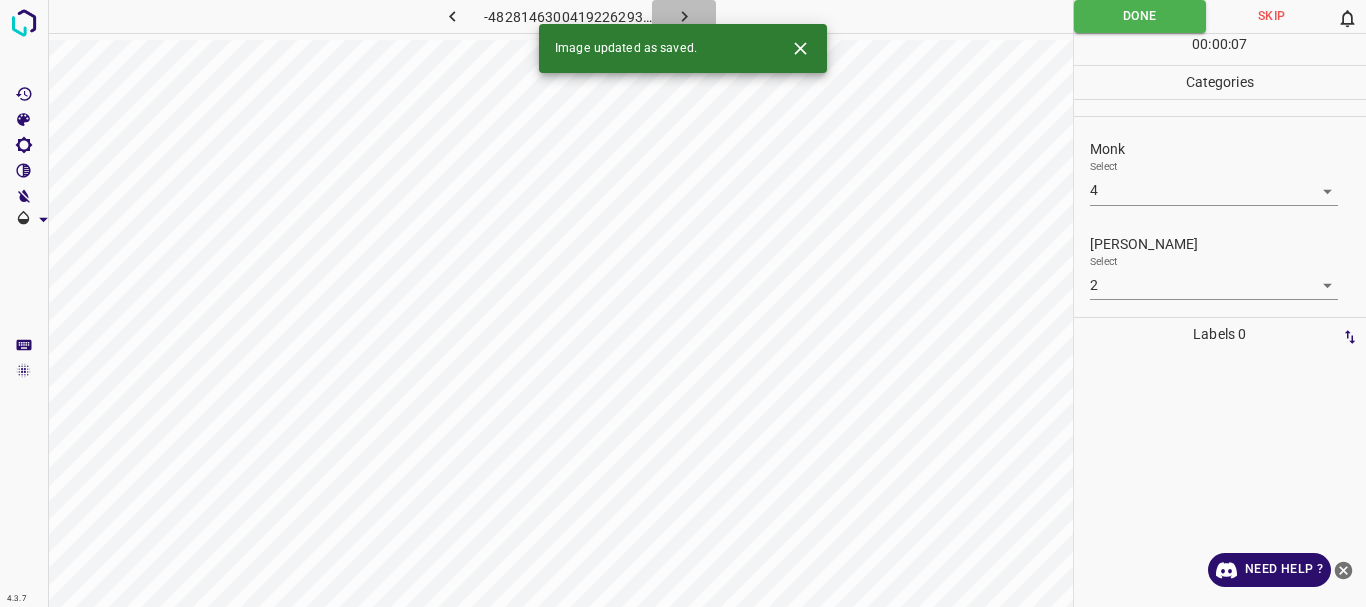 click 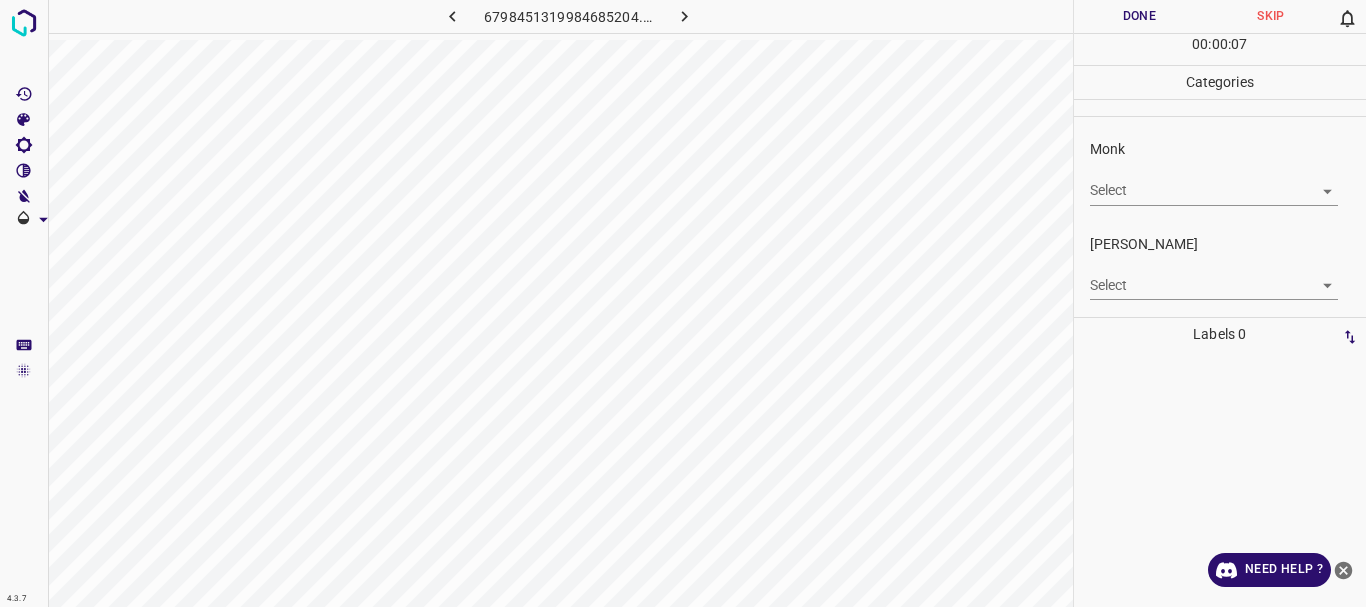 click on "Select ​" at bounding box center (1214, 182) 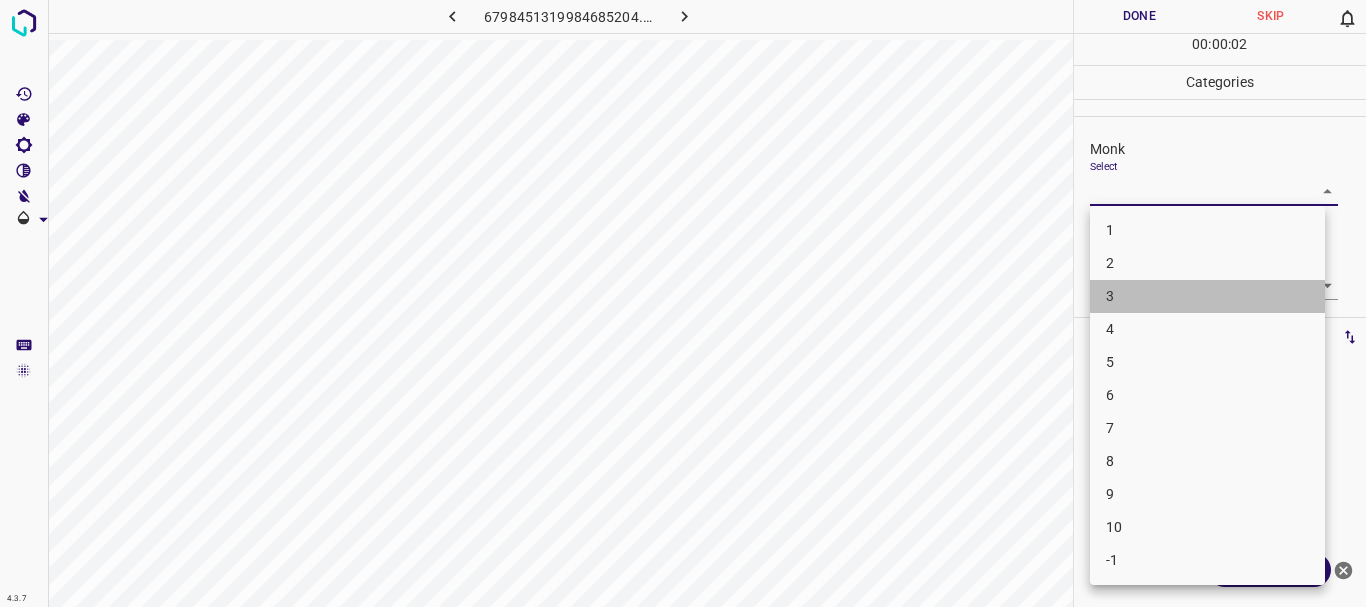 click on "3" at bounding box center [1207, 296] 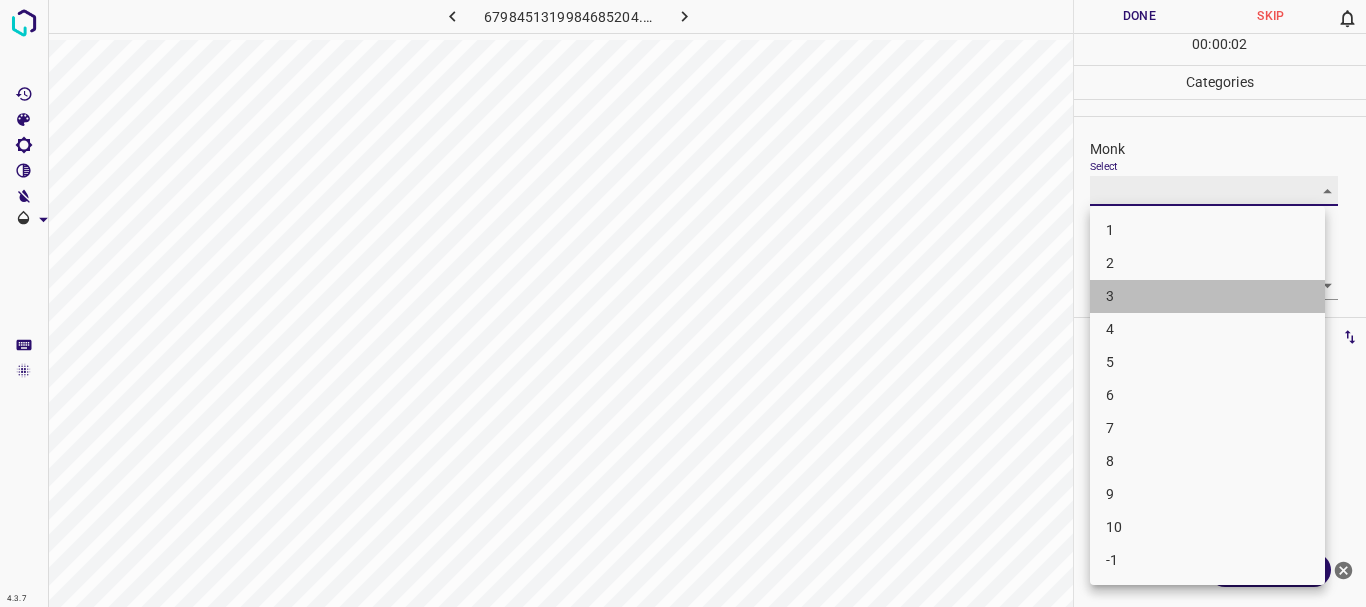 type on "3" 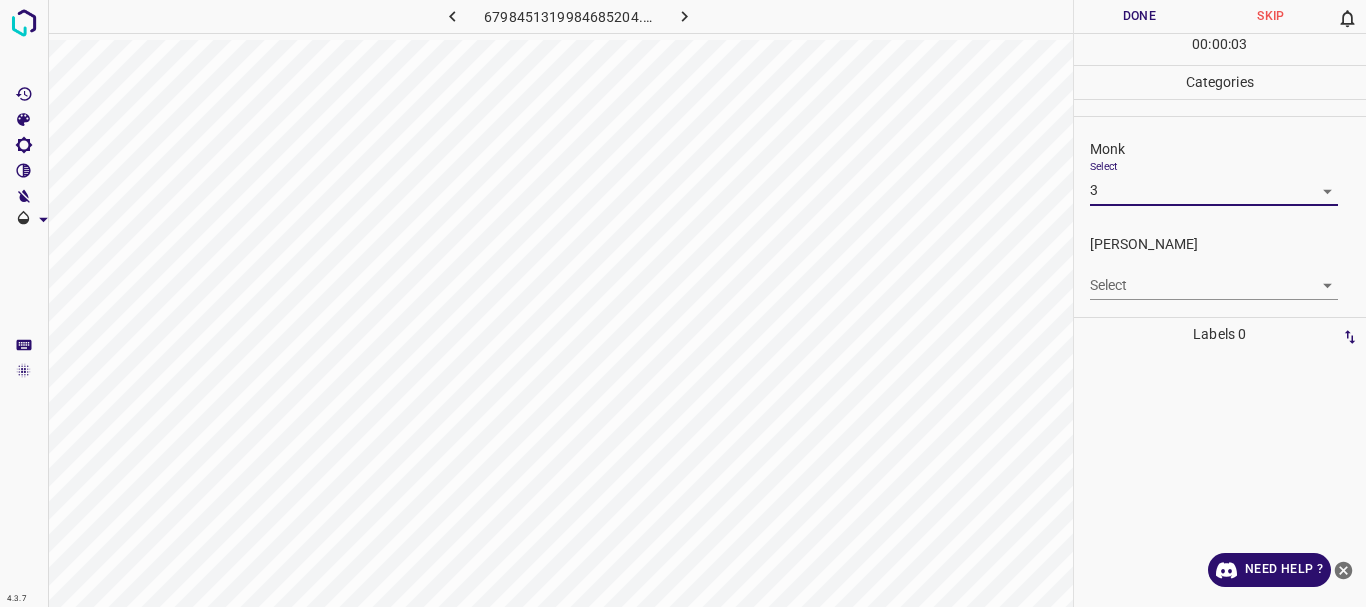 click on "4.3.7 6798451319984685204.png Done Skip 0 00   : 00   : 03   Categories Monk   Select 3 3  [PERSON_NAME]   Select ​ Labels   0 Categories 1 Monk 2  [PERSON_NAME] Tools Space Change between modes (Draw & Edit) I Auto labeling R Restore zoom M Zoom in N Zoom out Delete Delete selecte label Filters Z Restore filters X Saturation filter C Brightness filter V Contrast filter B Gray scale filter General O Download Need Help ? - Text - Hide - Delete" at bounding box center (683, 303) 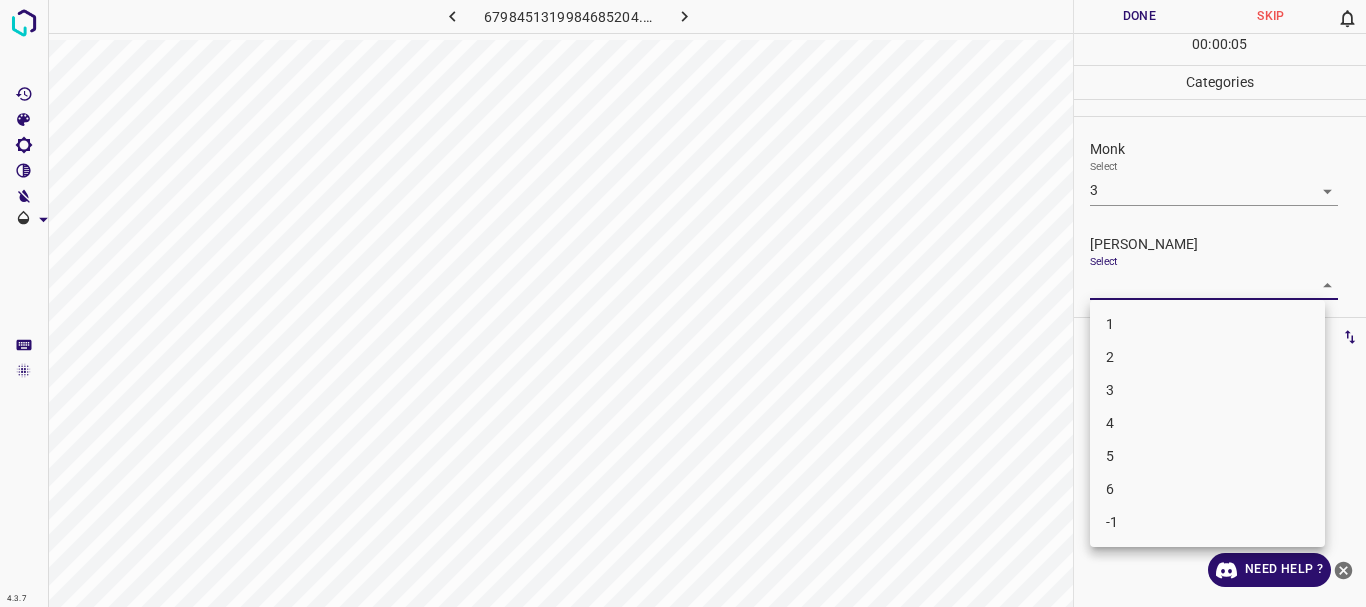 drag, startPoint x: 1135, startPoint y: 333, endPoint x: 1135, endPoint y: 354, distance: 21 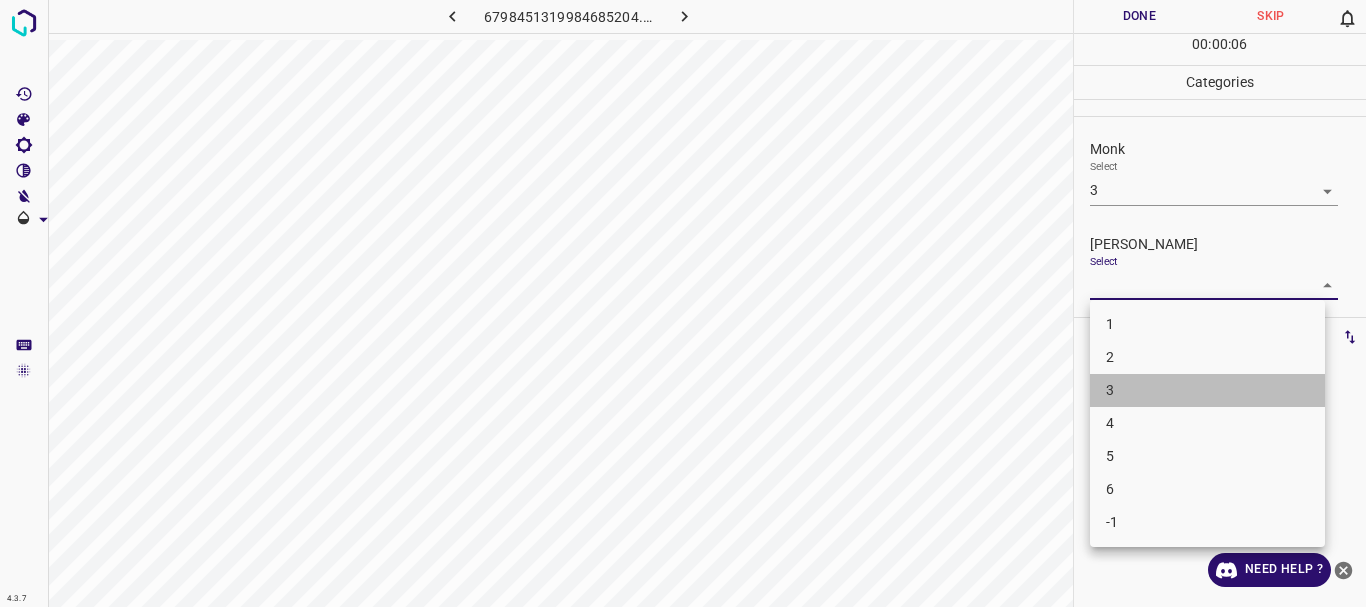 drag, startPoint x: 1134, startPoint y: 386, endPoint x: 1157, endPoint y: 168, distance: 219.20995 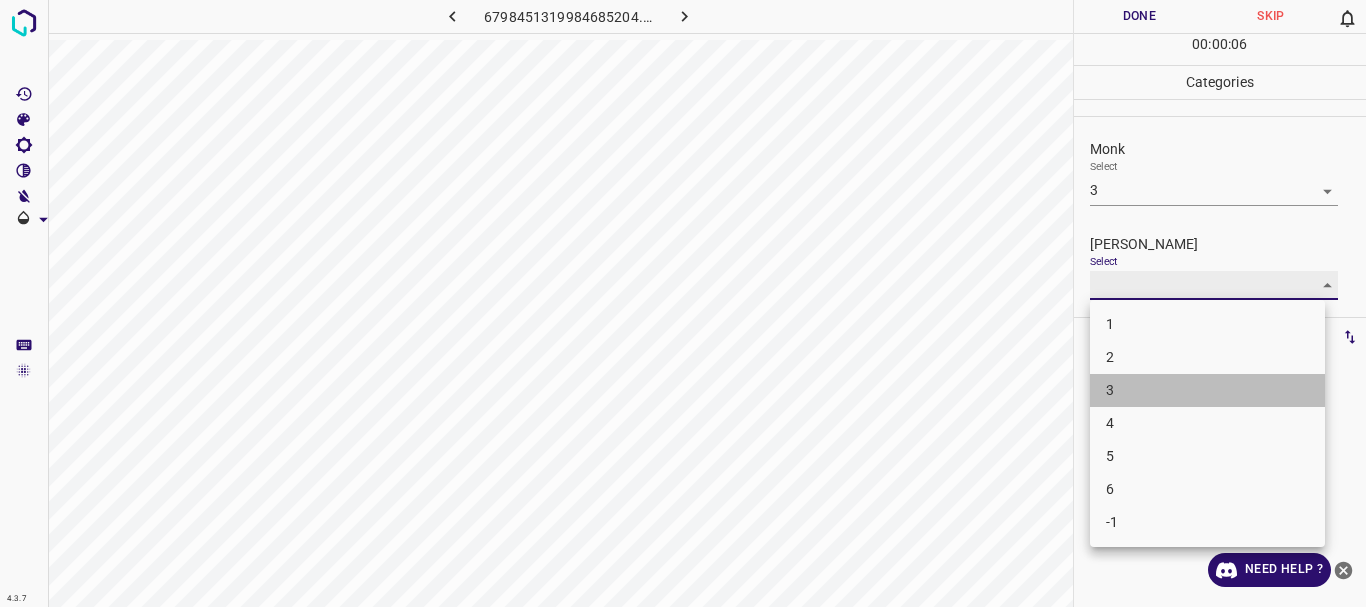type on "3" 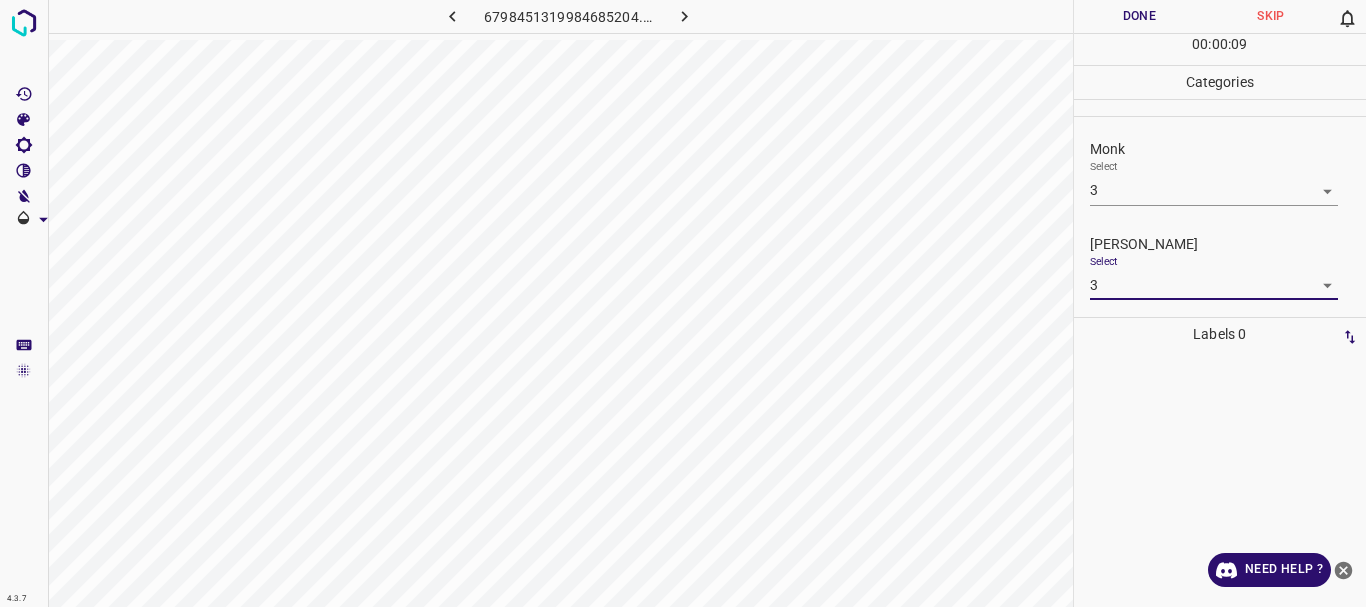 click on "Done" at bounding box center [1140, 16] 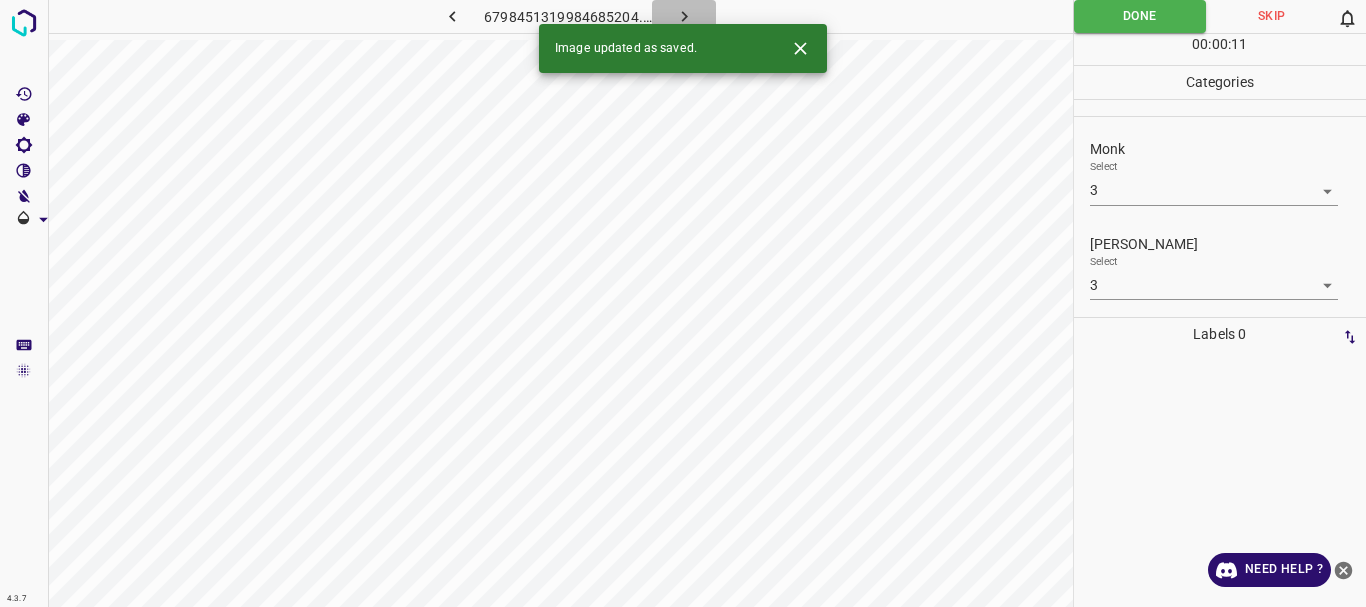 click 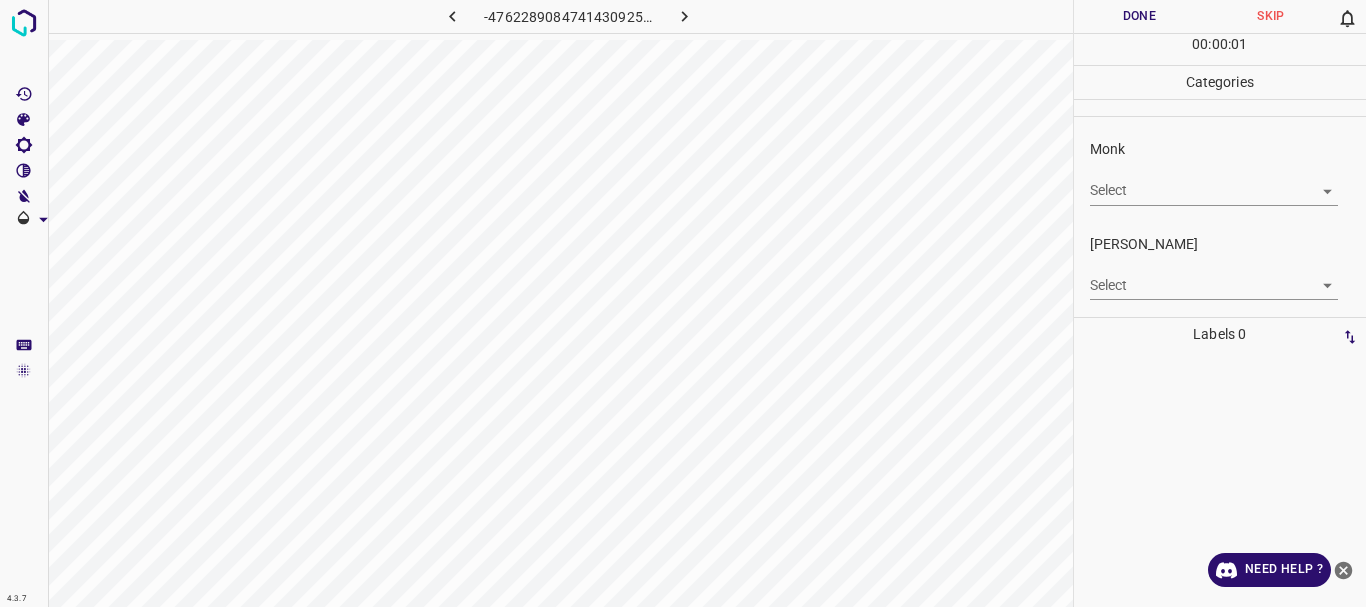 click on "4.3.7 -4762289084741430925.png Done Skip 0 00   : 00   : 01   Categories Monk   Select ​  [PERSON_NAME]   Select ​ Labels   0 Categories 1 Monk 2  [PERSON_NAME] Tools Space Change between modes (Draw & Edit) I Auto labeling R Restore zoom M Zoom in N Zoom out Delete Delete selecte label Filters Z Restore filters X Saturation filter C Brightness filter V Contrast filter B Gray scale filter General O Download Need Help ? - Text - Hide - Delete" at bounding box center [683, 303] 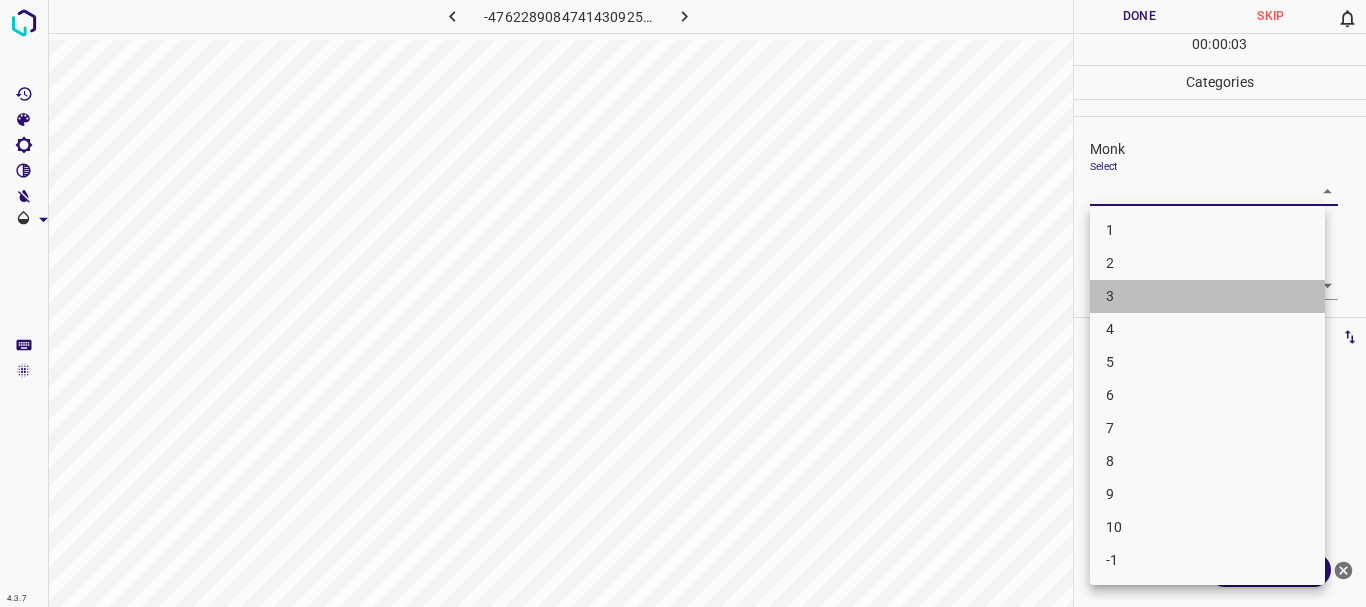 click on "3" at bounding box center [1207, 296] 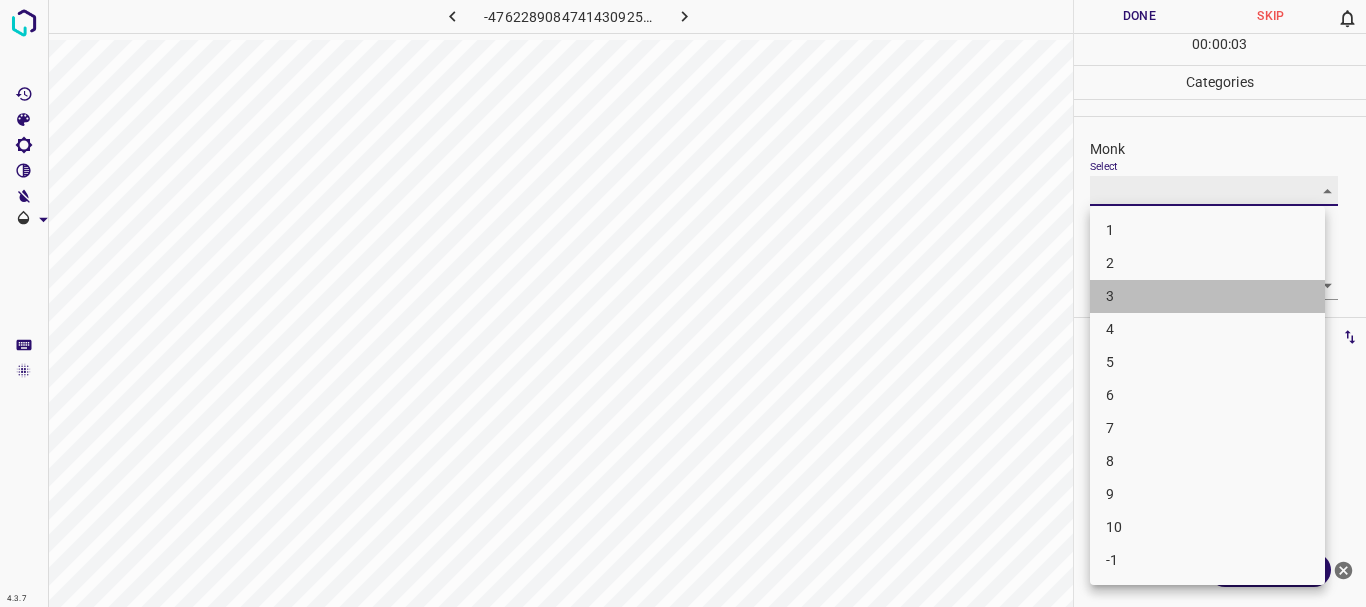 type on "3" 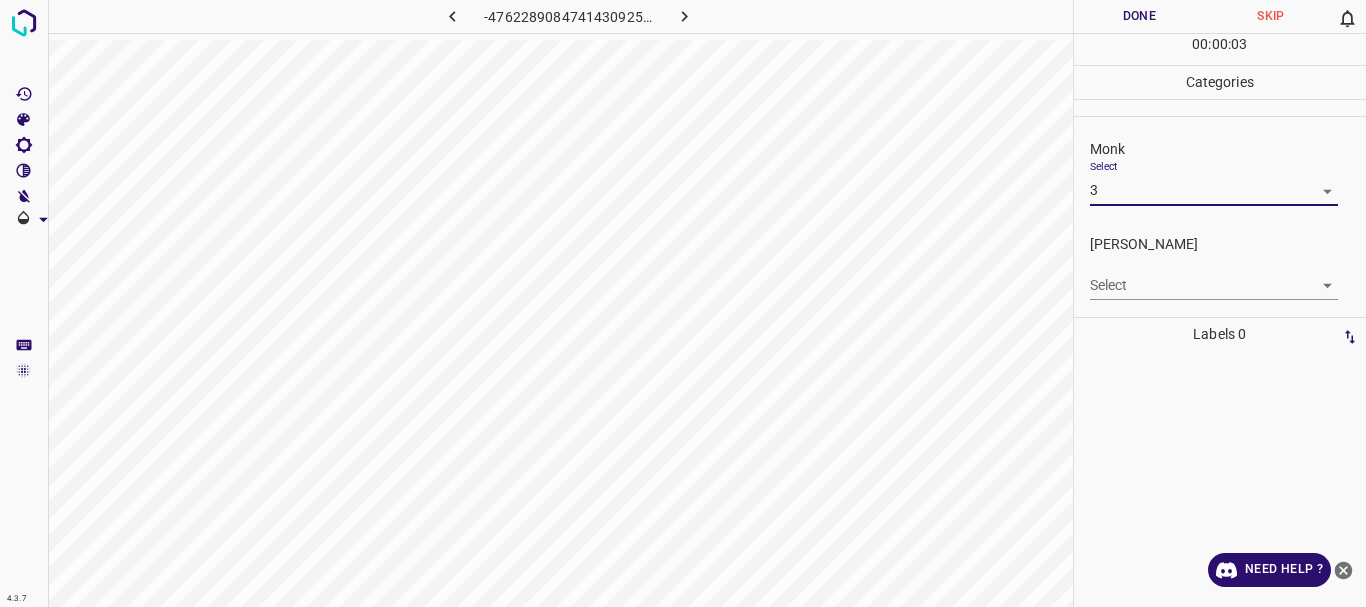click on "4.3.7 -4762289084741430925.png Done Skip 0 00   : 00   : 03   Categories Monk   Select 3 3  [PERSON_NAME]   Select ​ Labels   0 Categories 1 Monk 2  [PERSON_NAME] Tools Space Change between modes (Draw & Edit) I Auto labeling R Restore zoom M Zoom in N Zoom out Delete Delete selecte label Filters Z Restore filters X Saturation filter C Brightness filter V Contrast filter B Gray scale filter General O Download Need Help ? - Text - Hide - Delete 1 2 3 4 5 6 7 8 9 10 -1" at bounding box center [683, 303] 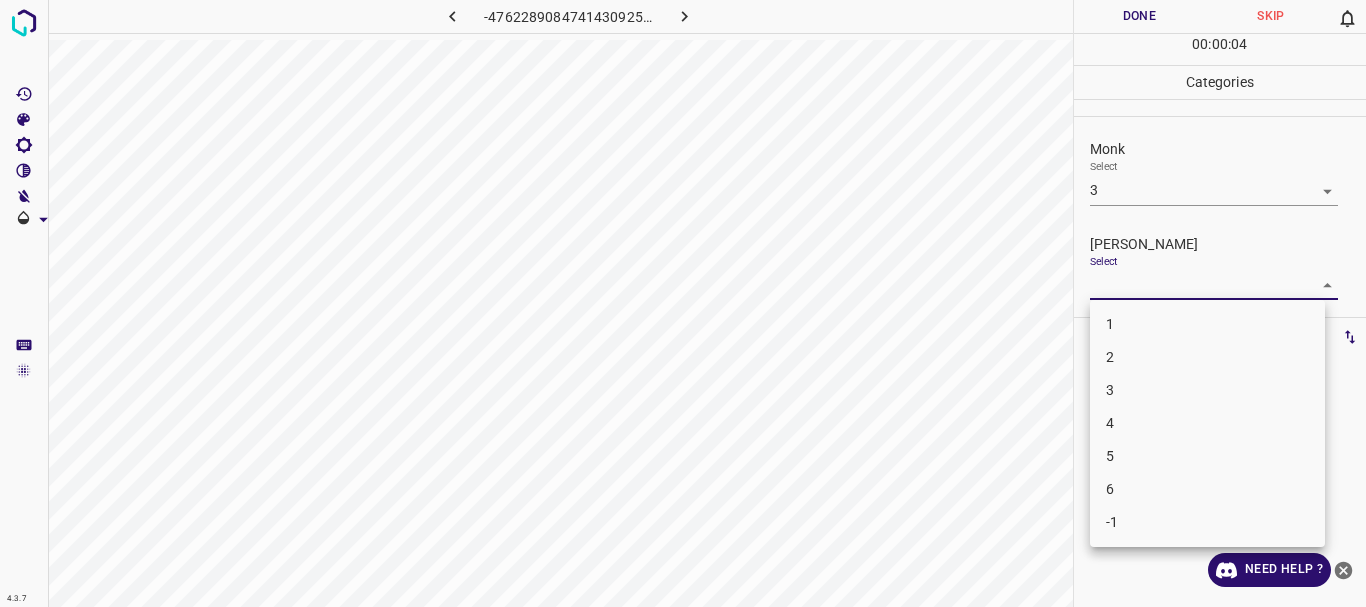 click on "3" at bounding box center (1207, 390) 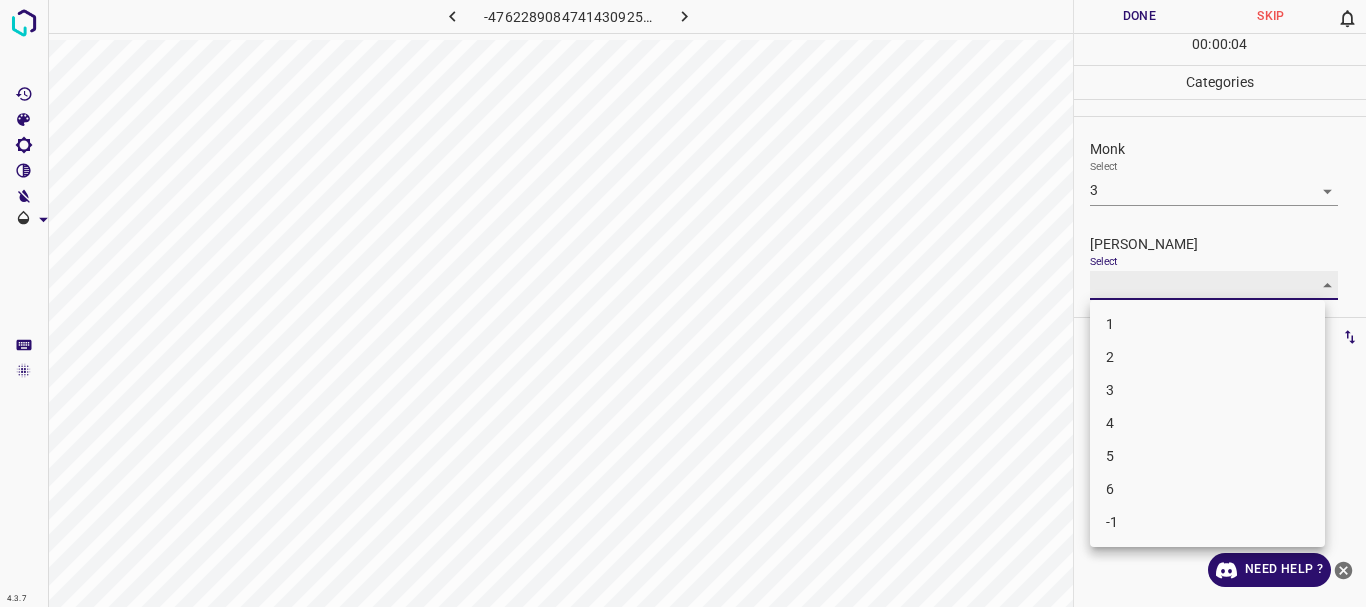 type on "3" 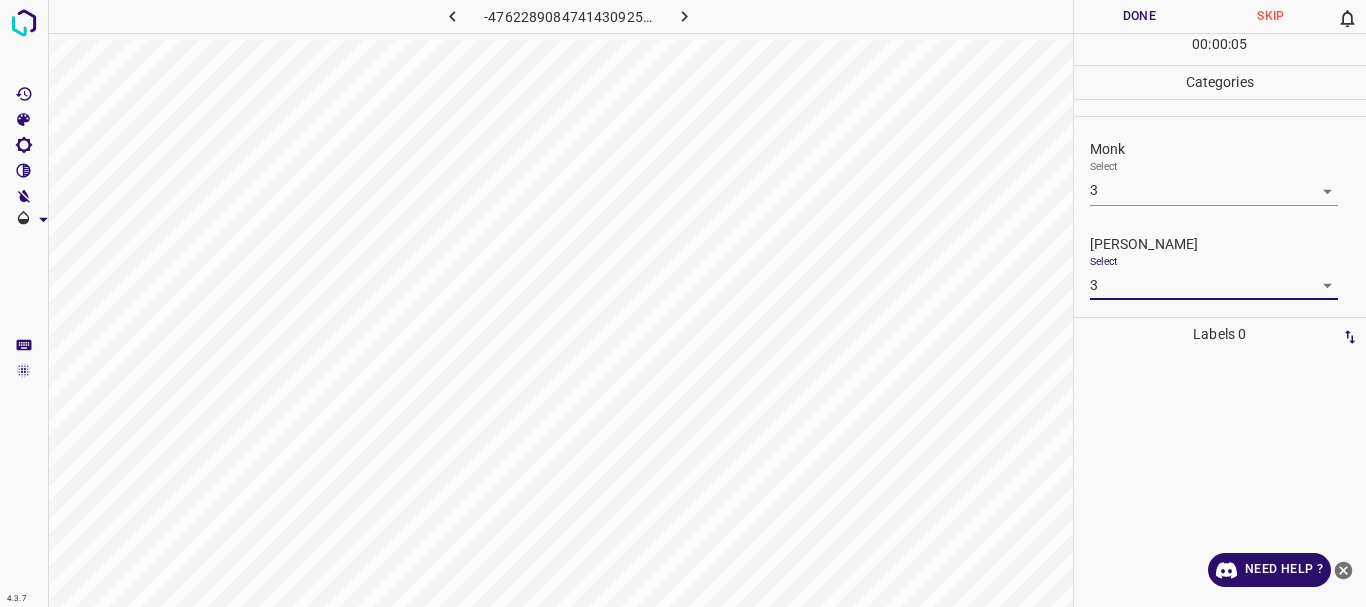 click on "Done" at bounding box center [1140, 16] 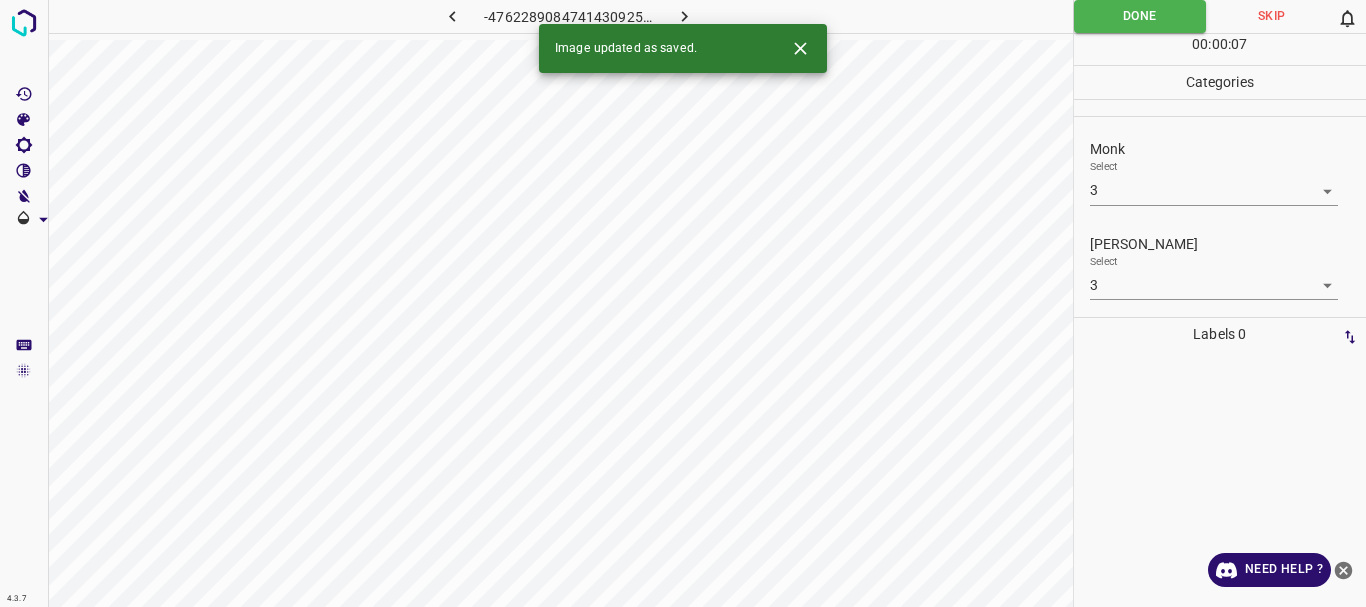 click 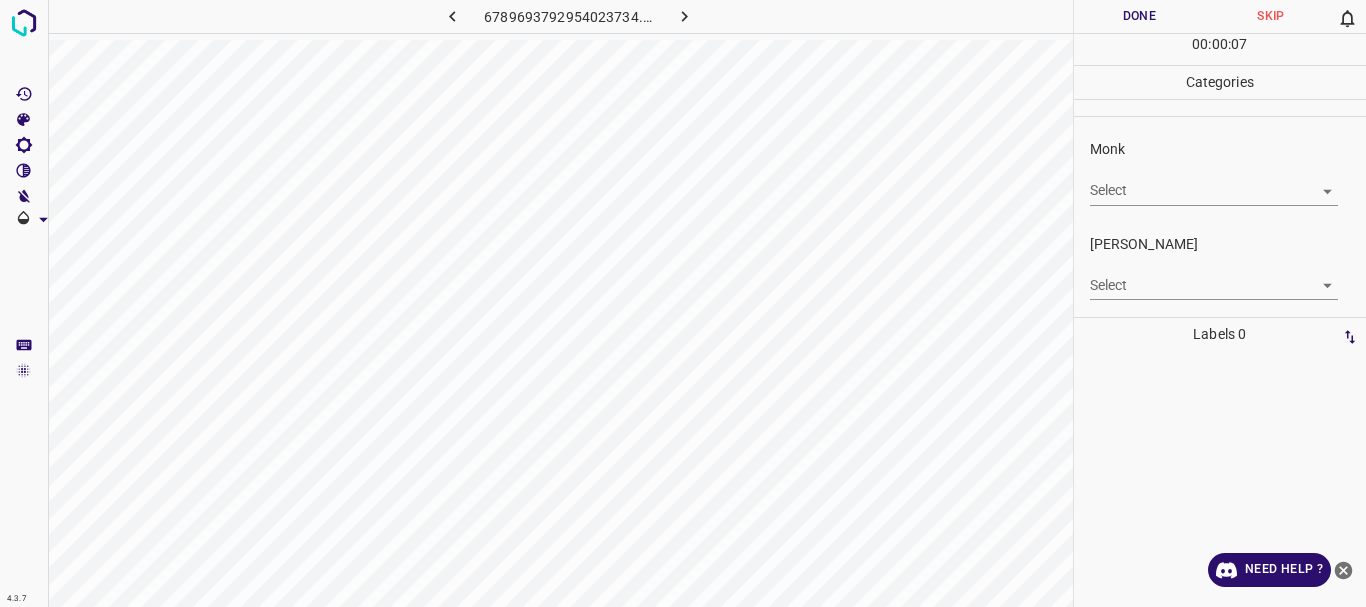 click on "4.3.7 6789693792954023734.png Done Skip 0 00   : 00   : 07   Categories Monk   Select ​  [PERSON_NAME]   Select ​ Labels   0 Categories 1 Monk 2  [PERSON_NAME] Tools Space Change between modes (Draw & Edit) I Auto labeling R Restore zoom M Zoom in N Zoom out Delete Delete selecte label Filters Z Restore filters X Saturation filter C Brightness filter V Contrast filter B Gray scale filter General O Download Need Help ? - Text - Hide - Delete" at bounding box center [683, 303] 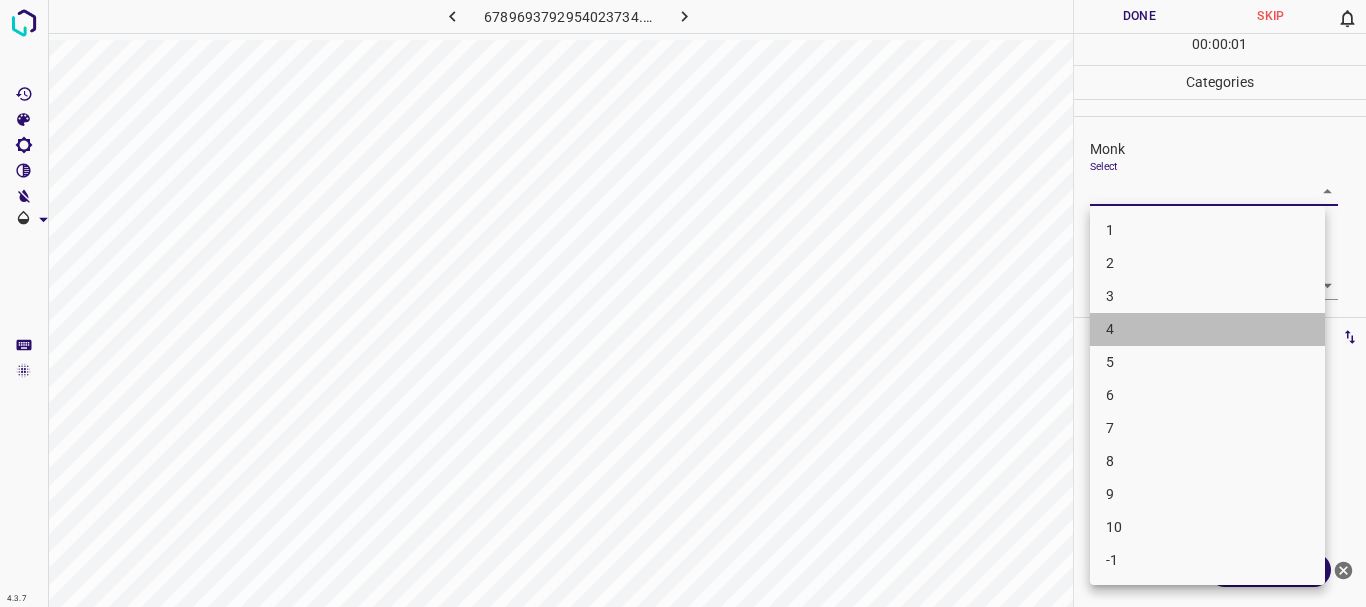 click on "4" at bounding box center (1207, 329) 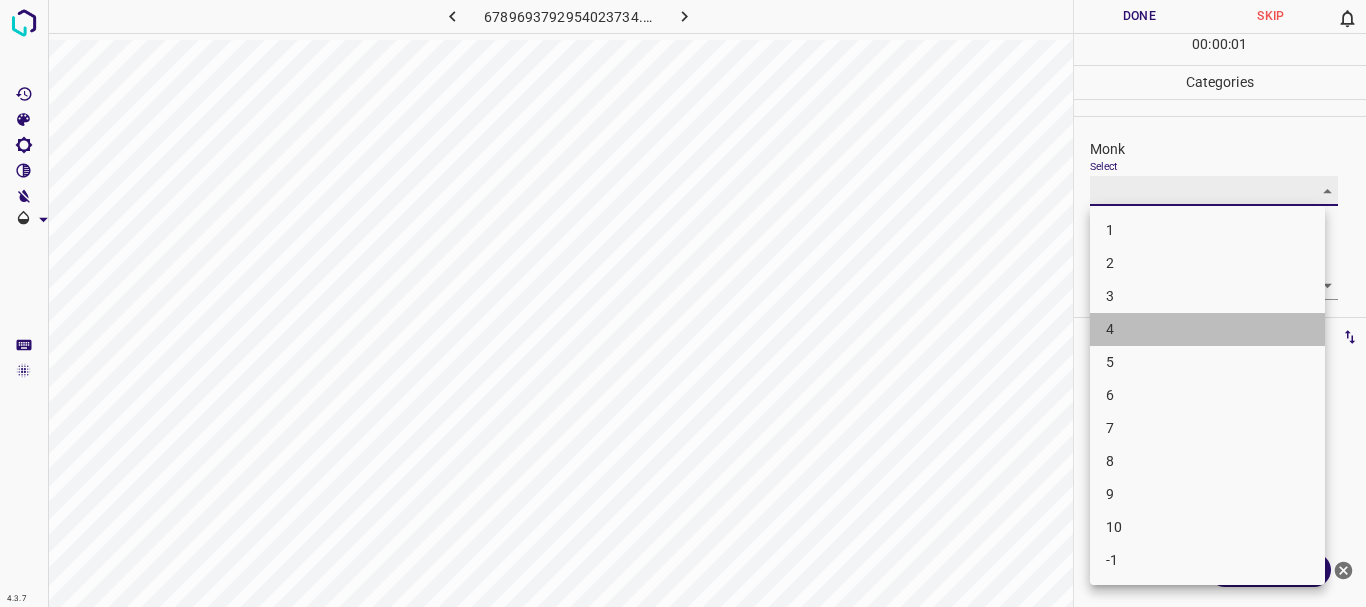 type on "4" 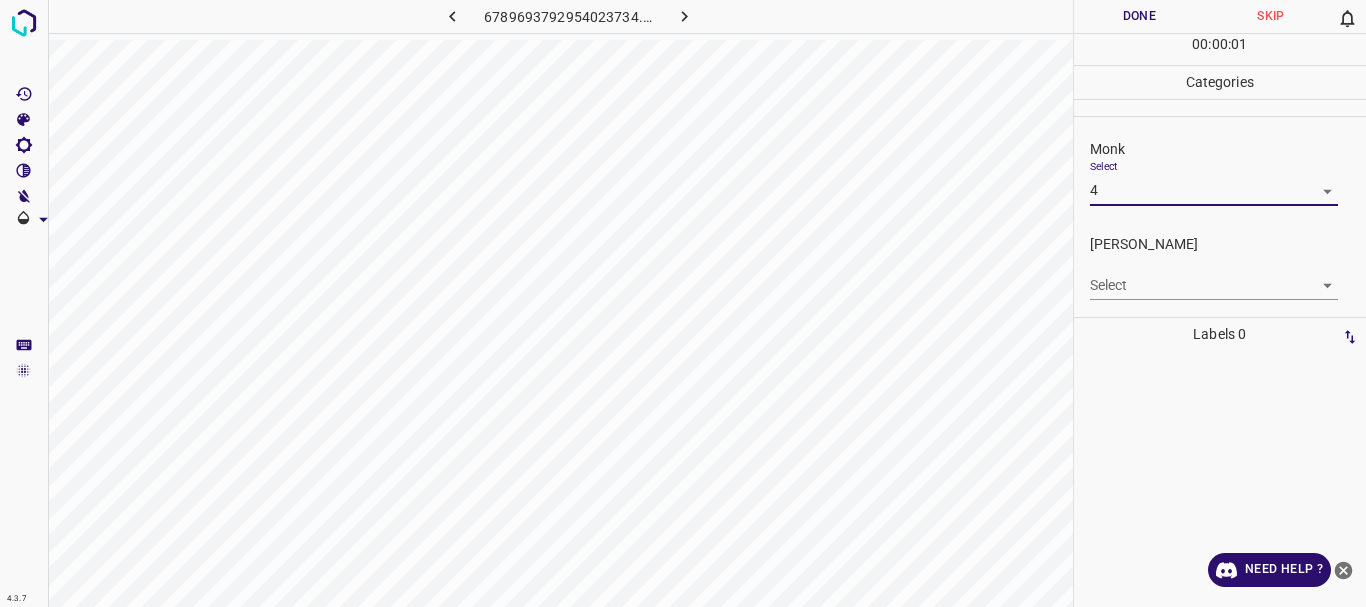 click on "4.3.7 6789693792954023734.png Done Skip 0 00   : 00   : 01   Categories Monk   Select 4 4  [PERSON_NAME]   Select ​ Labels   0 Categories 1 Monk 2  [PERSON_NAME] Tools Space Change between modes (Draw & Edit) I Auto labeling R Restore zoom M Zoom in N Zoom out Delete Delete selecte label Filters Z Restore filters X Saturation filter C Brightness filter V Contrast filter B Gray scale filter General O Download Need Help ? - Text - Hide - Delete 1 2 3 4 5 6 7 8 9 10 -1" at bounding box center (683, 303) 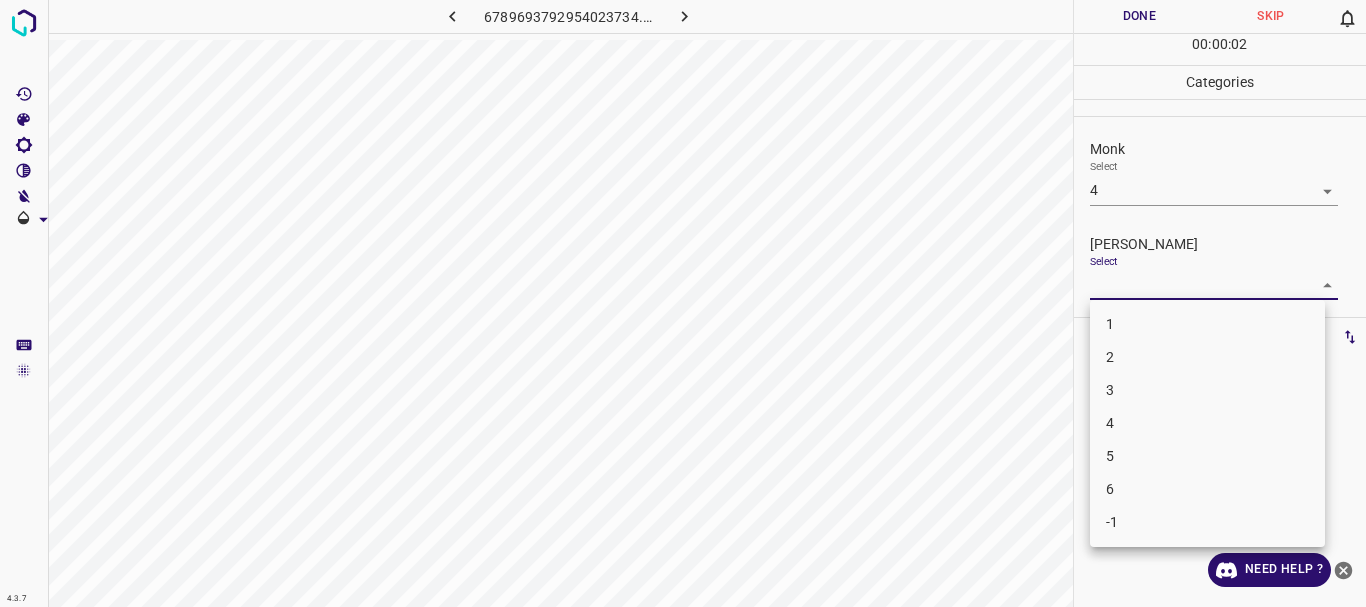 drag, startPoint x: 1122, startPoint y: 323, endPoint x: 1124, endPoint y: 115, distance: 208.00961 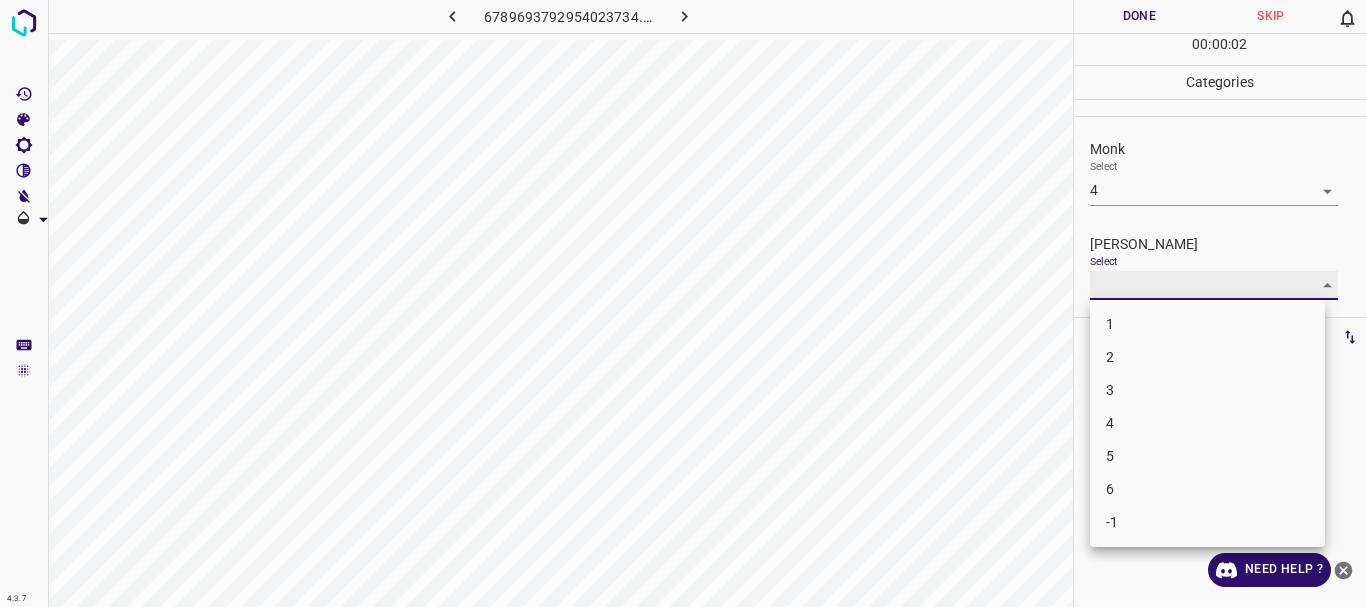 type on "1" 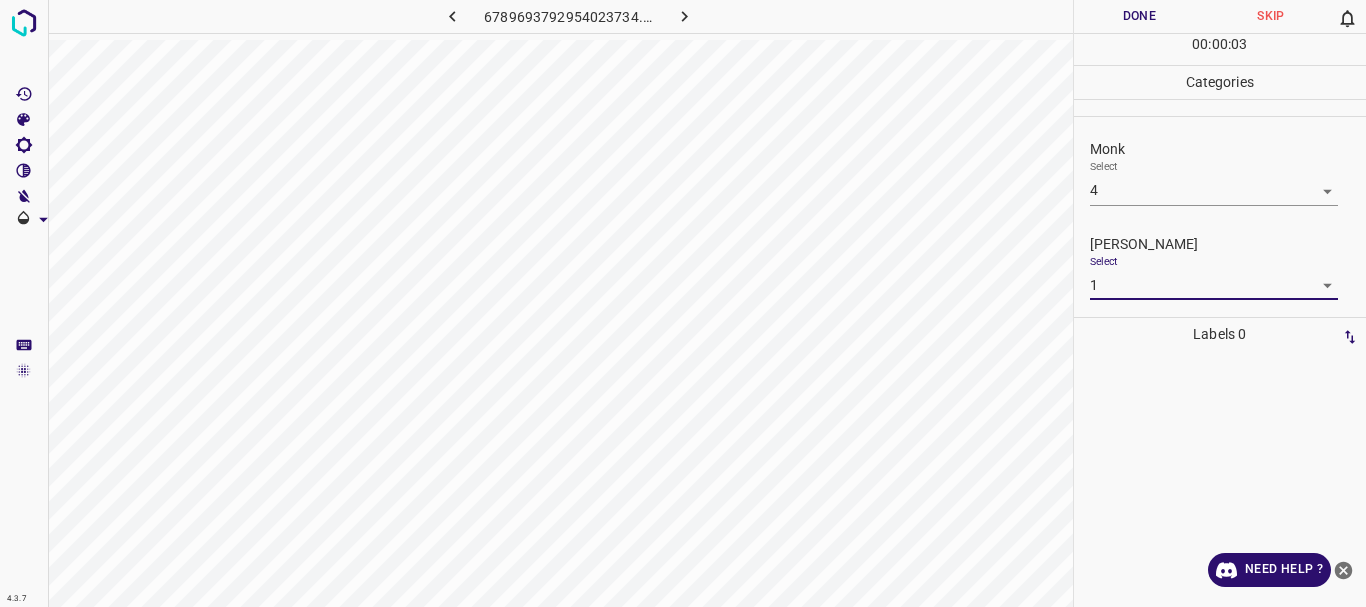 click on "Done" at bounding box center (1140, 16) 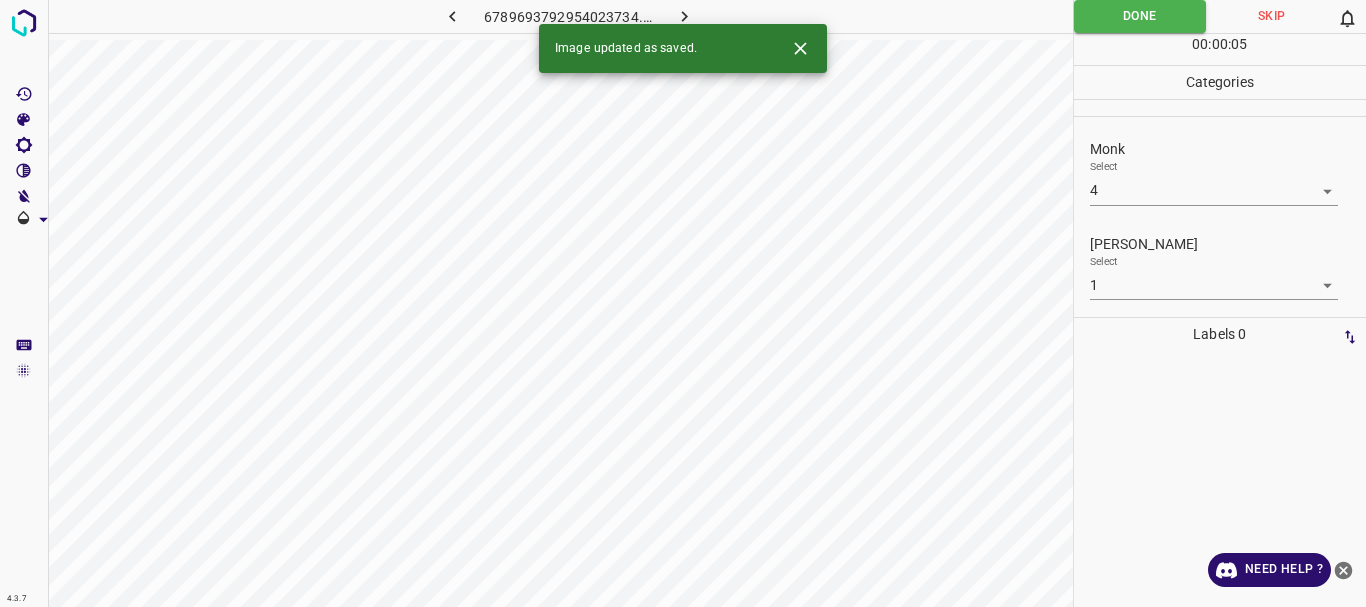 click 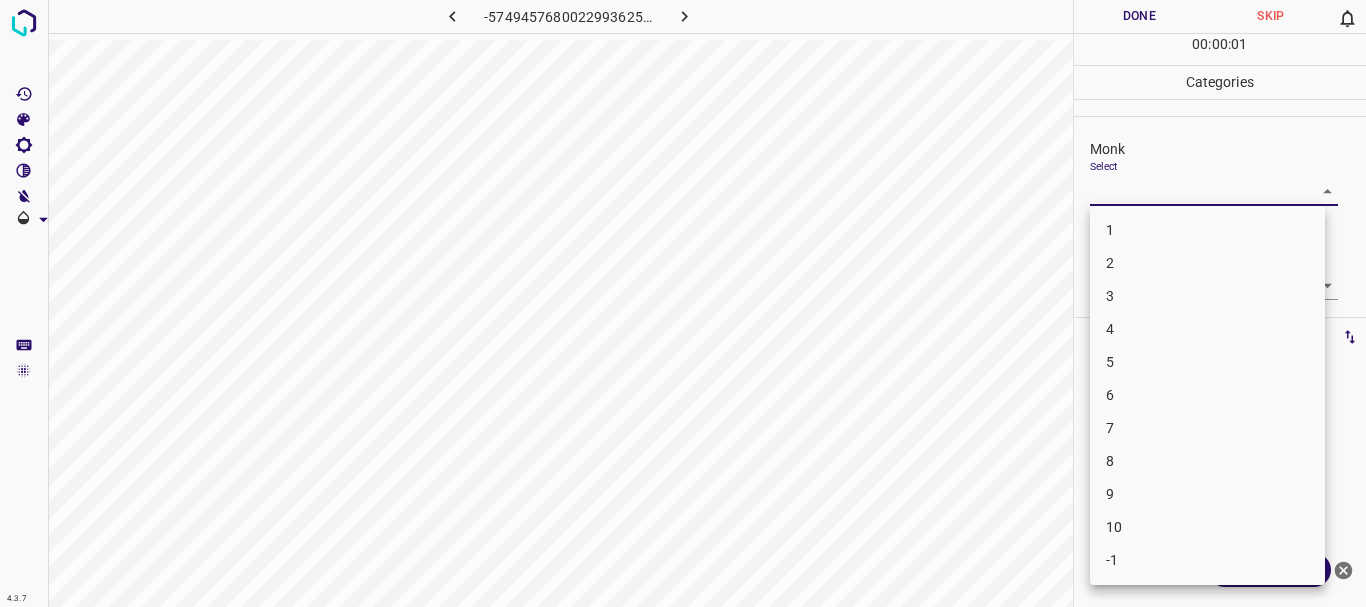 click on "4.3.7 -5749457680022993625.png Done Skip 0 00   : 00   : 01   Categories Monk   Select ​  [PERSON_NAME]   Select ​ Labels   0 Categories 1 Monk 2  [PERSON_NAME] Tools Space Change between modes (Draw & Edit) I Auto labeling R Restore zoom M Zoom in N Zoom out Delete Delete selecte label Filters Z Restore filters X Saturation filter C Brightness filter V Contrast filter B Gray scale filter General O Download Need Help ? - Text - Hide - Delete 1 2 3 4 5 6 7 8 9 10 -1" at bounding box center (683, 303) 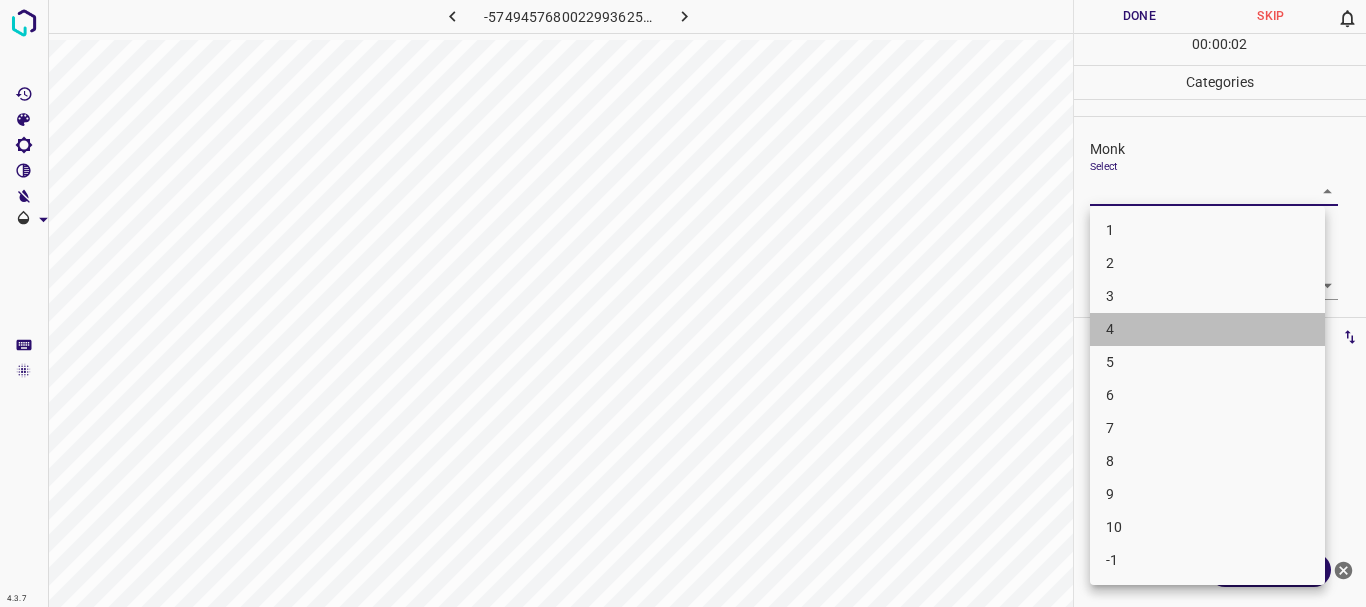 click on "4" at bounding box center (1207, 329) 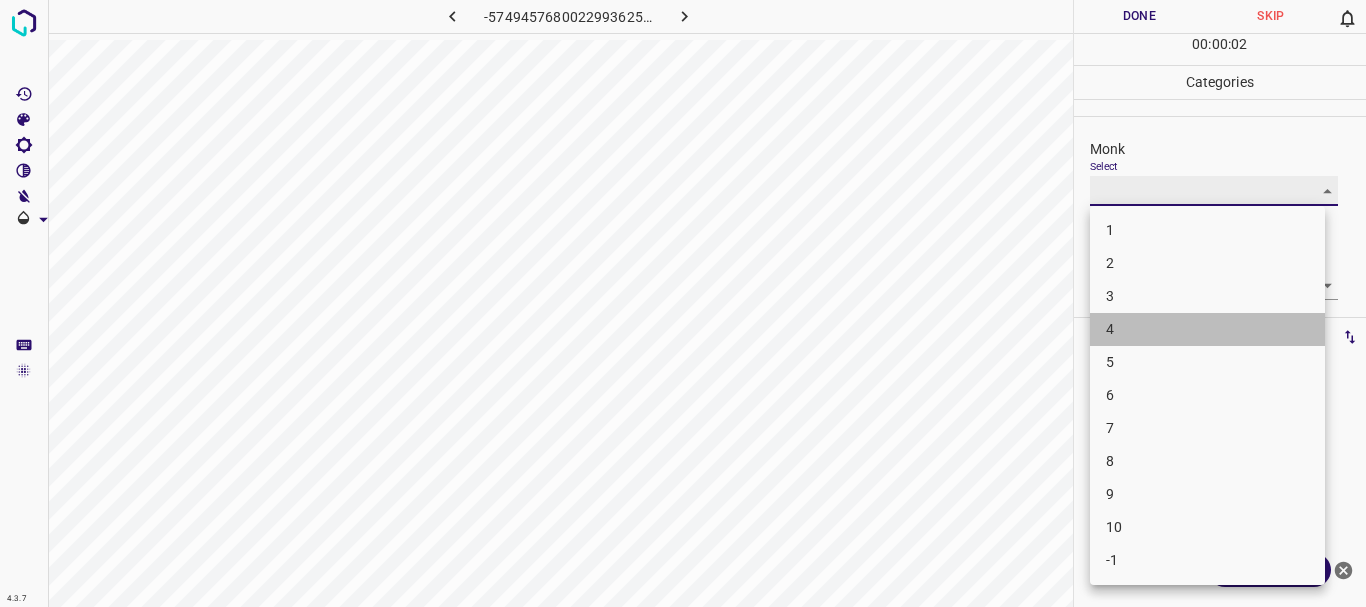 type on "4" 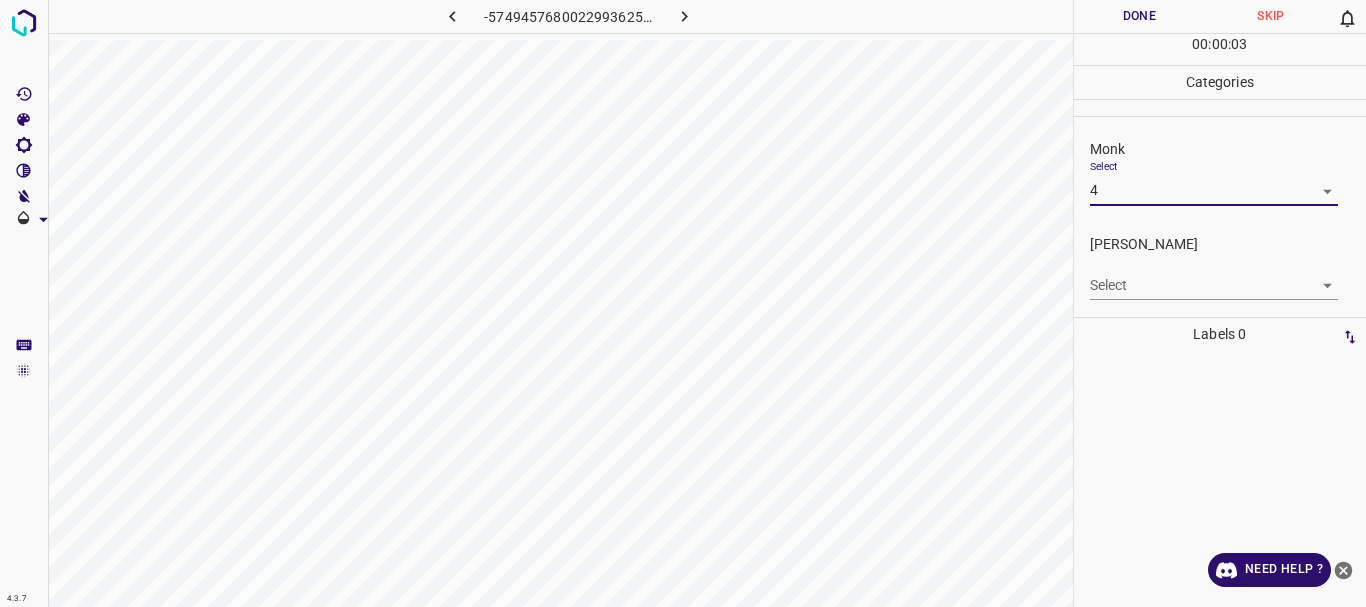 click on "4.3.7 -5749457680022993625.png Done Skip 0 00   : 00   : 03   Categories Monk   Select 4 4  [PERSON_NAME]   Select ​ Labels   0 Categories 1 Monk 2  [PERSON_NAME] Tools Space Change between modes (Draw & Edit) I Auto labeling R Restore zoom M Zoom in N Zoom out Delete Delete selecte label Filters Z Restore filters X Saturation filter C Brightness filter V Contrast filter B Gray scale filter General O Download Need Help ? - Text - Hide - Delete" at bounding box center [683, 303] 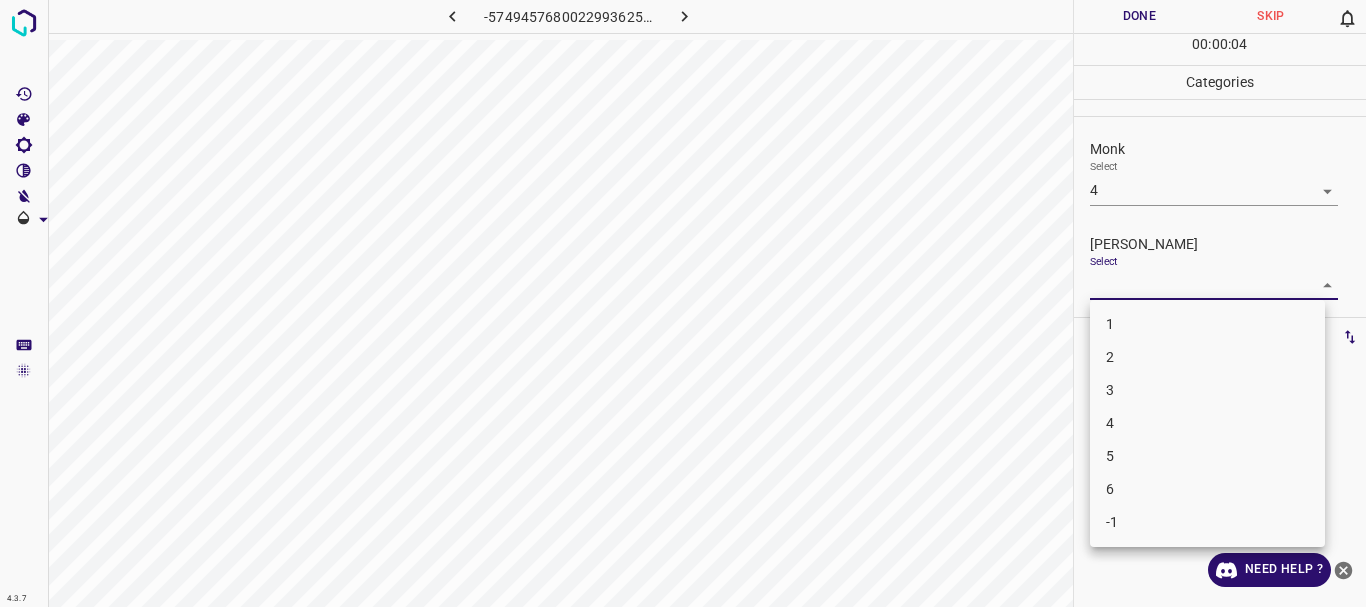 click on "1" at bounding box center (1207, 324) 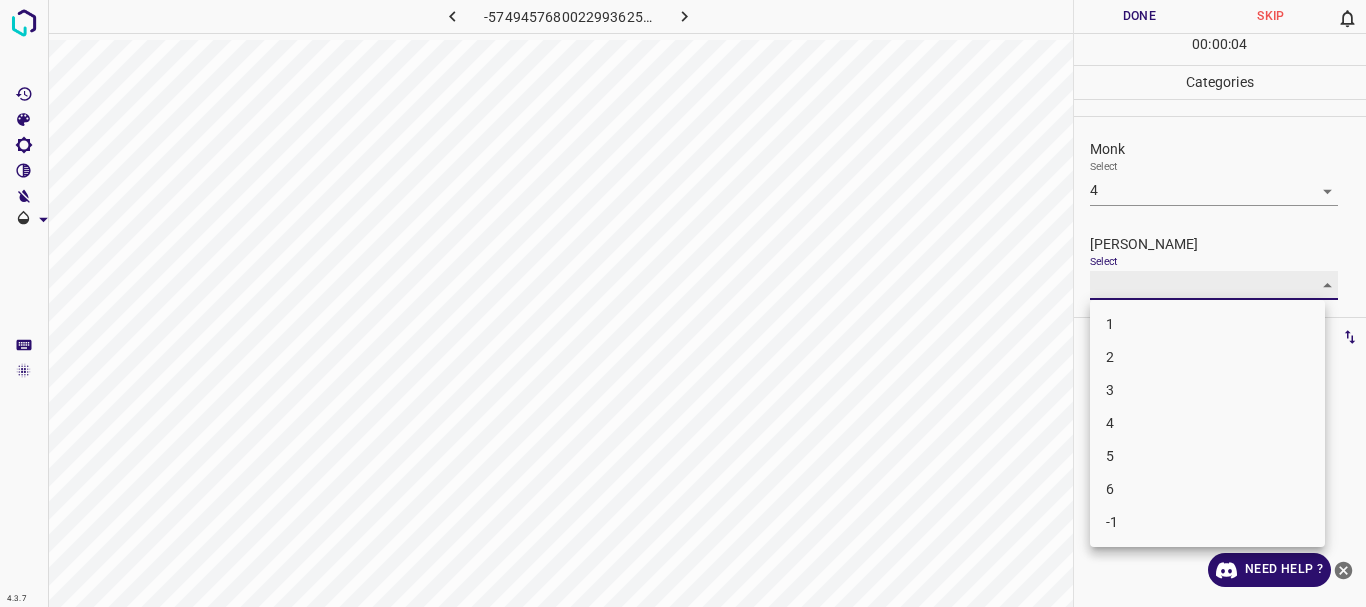 type on "1" 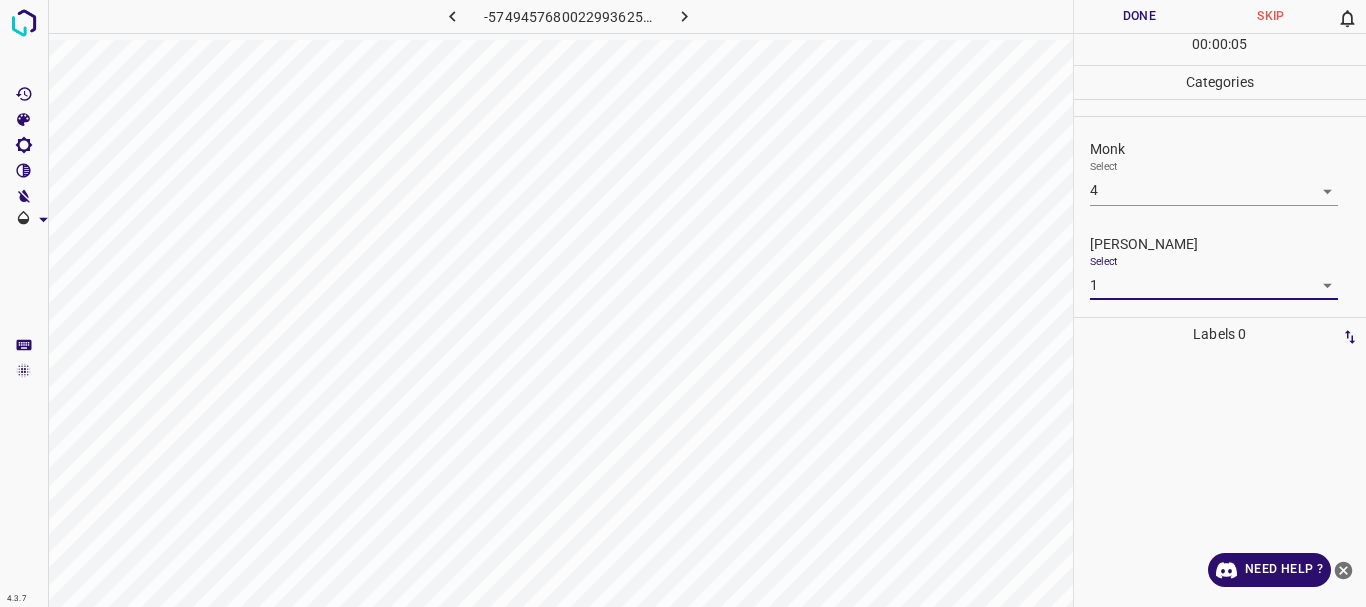 click on "Done" at bounding box center (1140, 16) 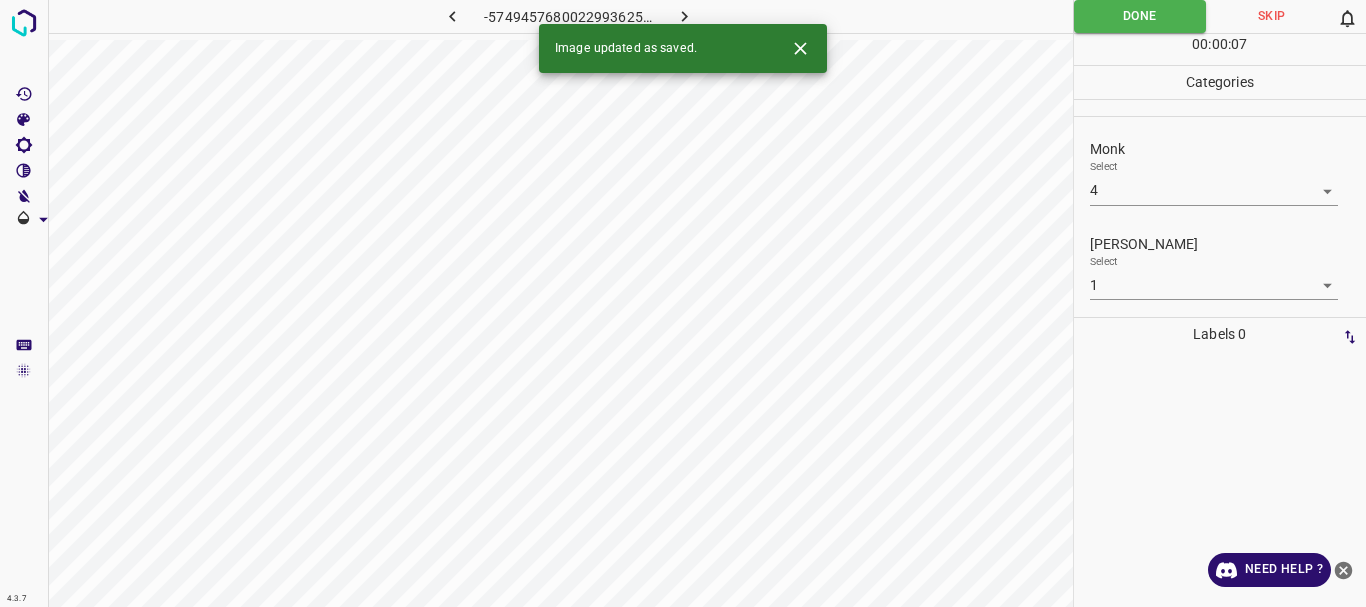 click 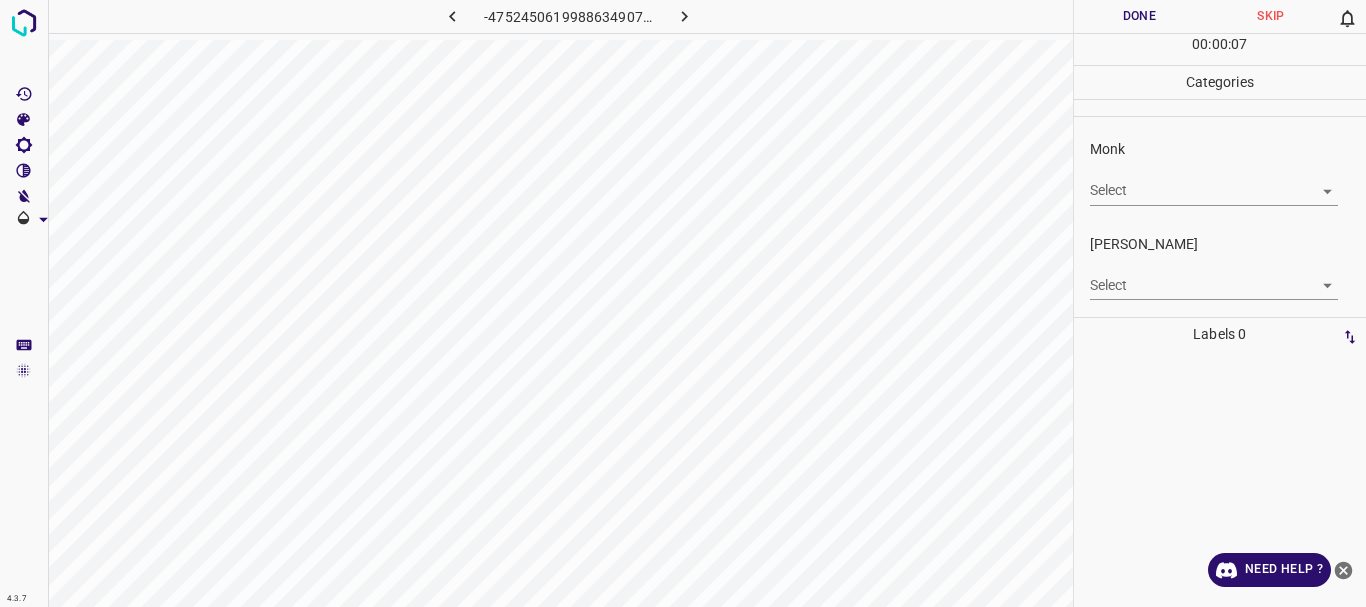 click on "4.3.7 -4752450619988634907.png Done Skip 0 00   : 00   : 07   Categories Monk   Select ​  [PERSON_NAME]   Select ​ Labels   0 Categories 1 Monk 2  [PERSON_NAME] Tools Space Change between modes (Draw & Edit) I Auto labeling R Restore zoom M Zoom in N Zoom out Delete Delete selecte label Filters Z Restore filters X Saturation filter C Brightness filter V Contrast filter B Gray scale filter General O Download Need Help ? - Text - Hide - Delete" at bounding box center (683, 303) 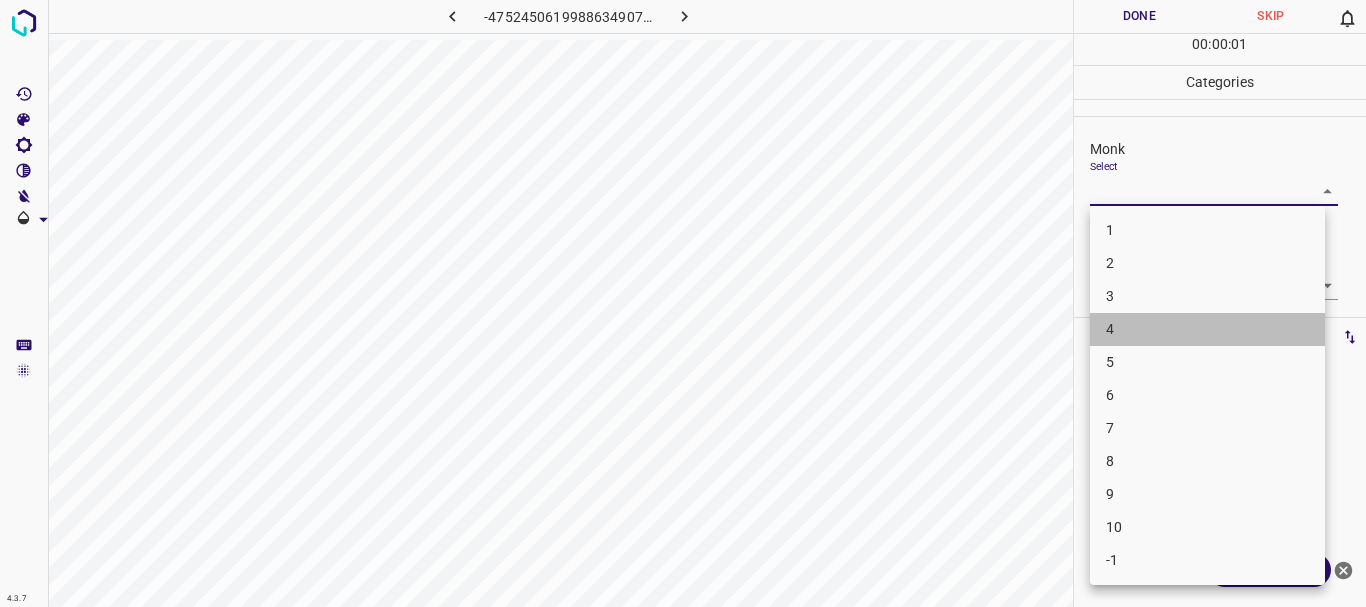 click on "4" at bounding box center (1207, 329) 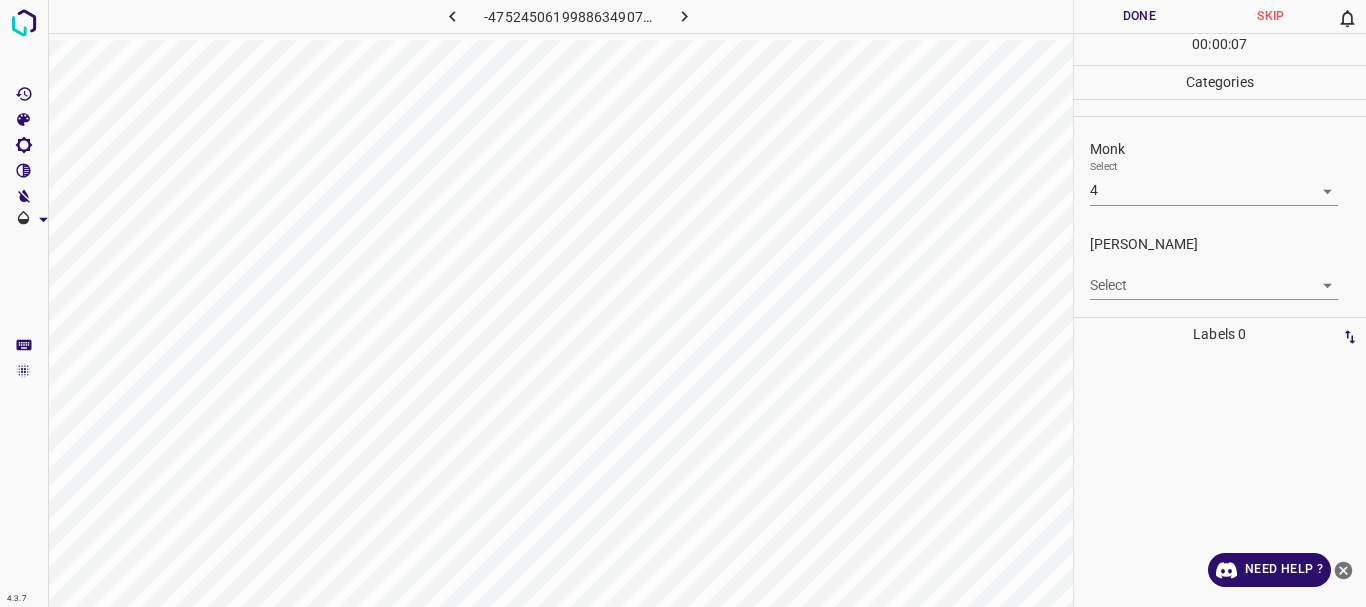 click on "4.3.7 -4752450619988634907.png Done Skip 0 00   : 00   : 07   Categories Monk   Select 4 4  [PERSON_NAME]   Select ​ Labels   0 Categories 1 Monk 2  [PERSON_NAME] Tools Space Change between modes (Draw & Edit) I Auto labeling R Restore zoom M Zoom in N Zoom out Delete Delete selecte label Filters Z Restore filters X Saturation filter C Brightness filter V Contrast filter B Gray scale filter General O Download Need Help ? - Text - Hide - Delete" at bounding box center (683, 303) 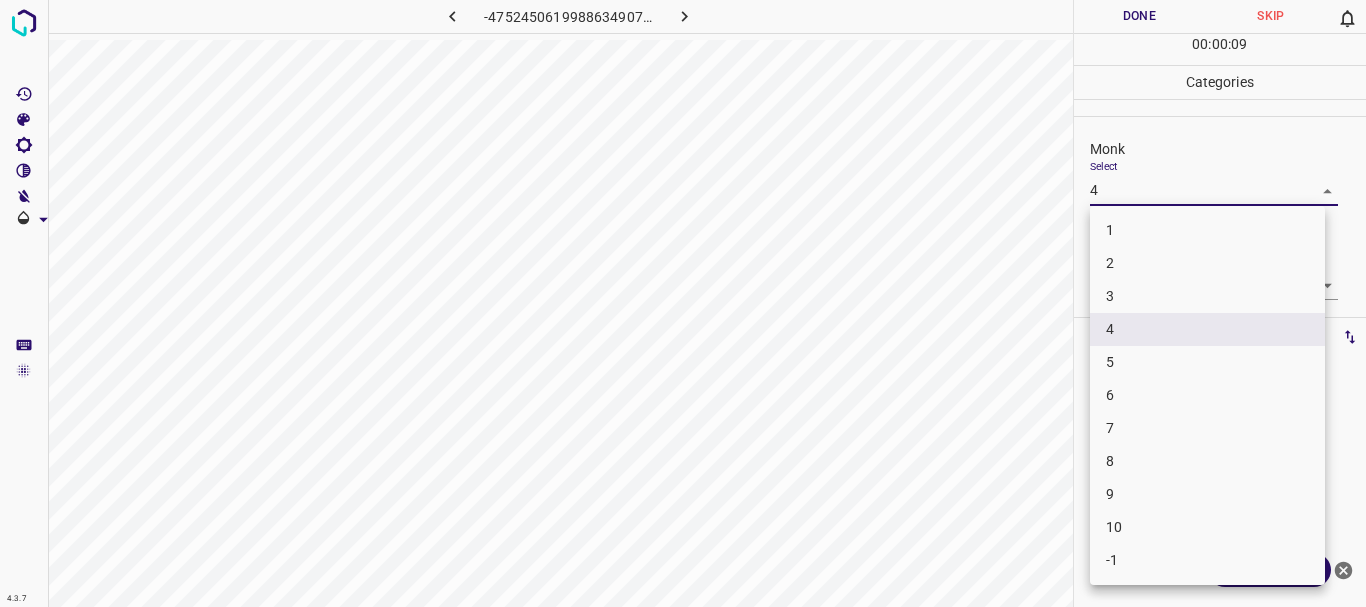 drag, startPoint x: 1110, startPoint y: 356, endPoint x: 1124, endPoint y: 287, distance: 70.40597 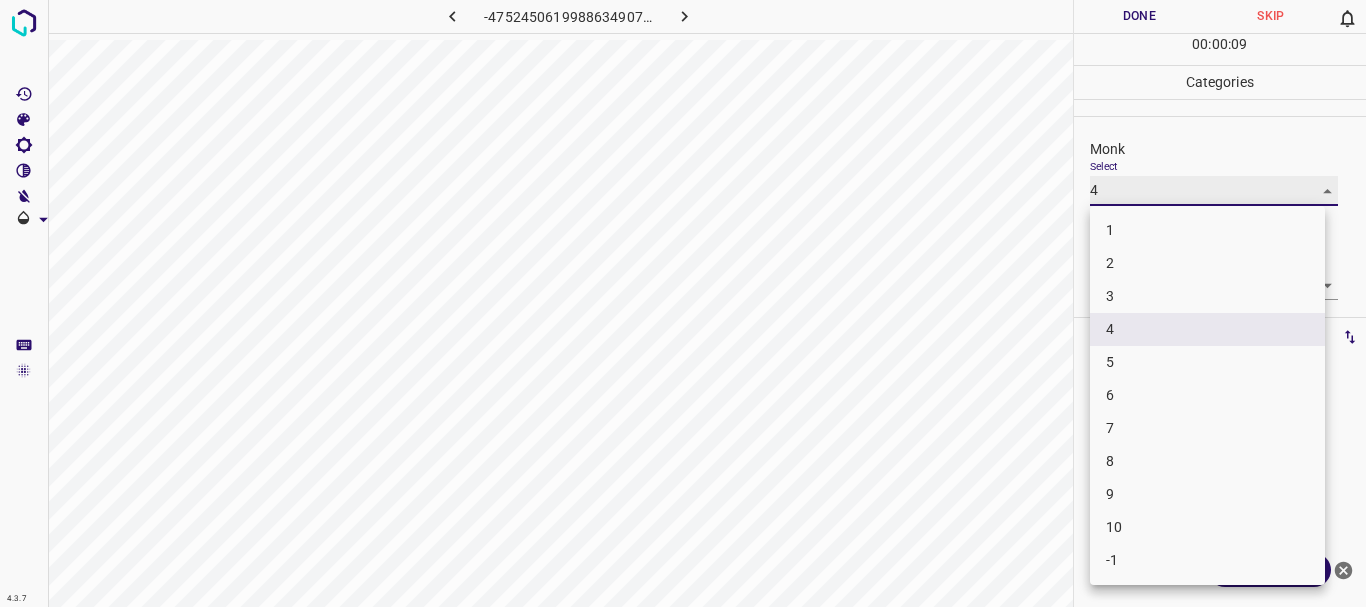 type on "5" 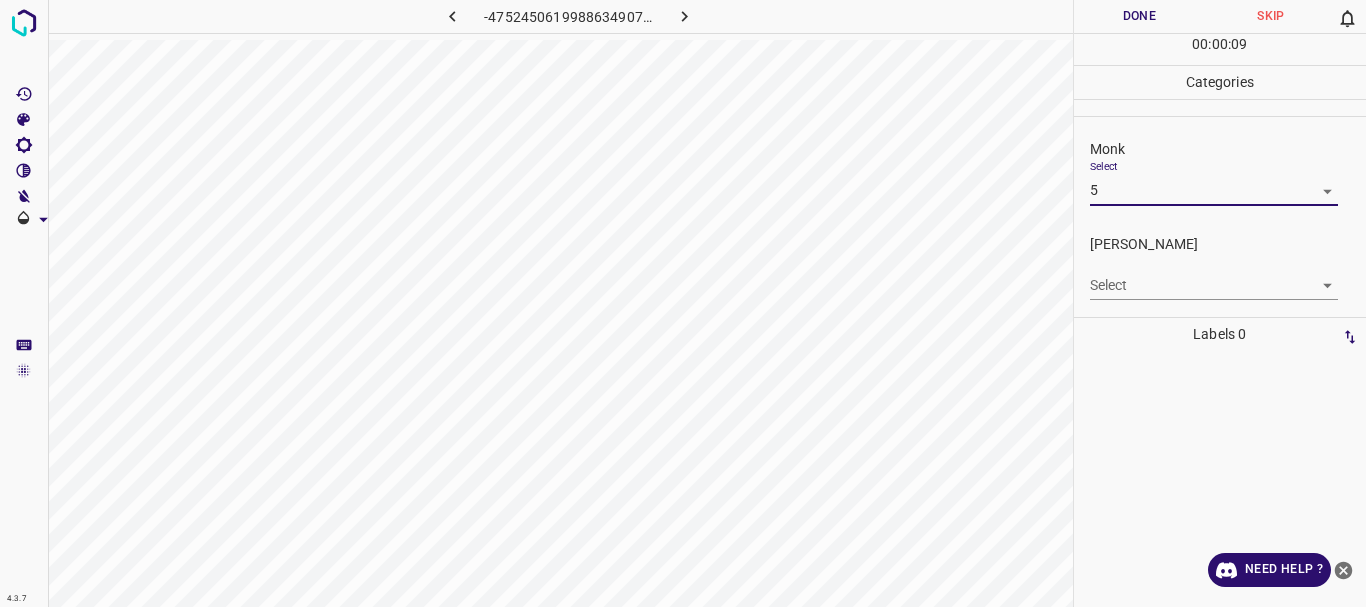 click on "4.3.7 -4752450619988634907.png Done Skip 0 00   : 00   : 09   Categories Monk   Select 5 5  [PERSON_NAME]   Select ​ Labels   0 Categories 1 Monk 2  [PERSON_NAME] Tools Space Change between modes (Draw & Edit) I Auto labeling R Restore zoom M Zoom in N Zoom out Delete Delete selecte label Filters Z Restore filters X Saturation filter C Brightness filter V Contrast filter B Gray scale filter General O Download Need Help ? - Text - Hide - Delete 1 2 3 4 5 6 7 8 9 10 -1" at bounding box center (683, 303) 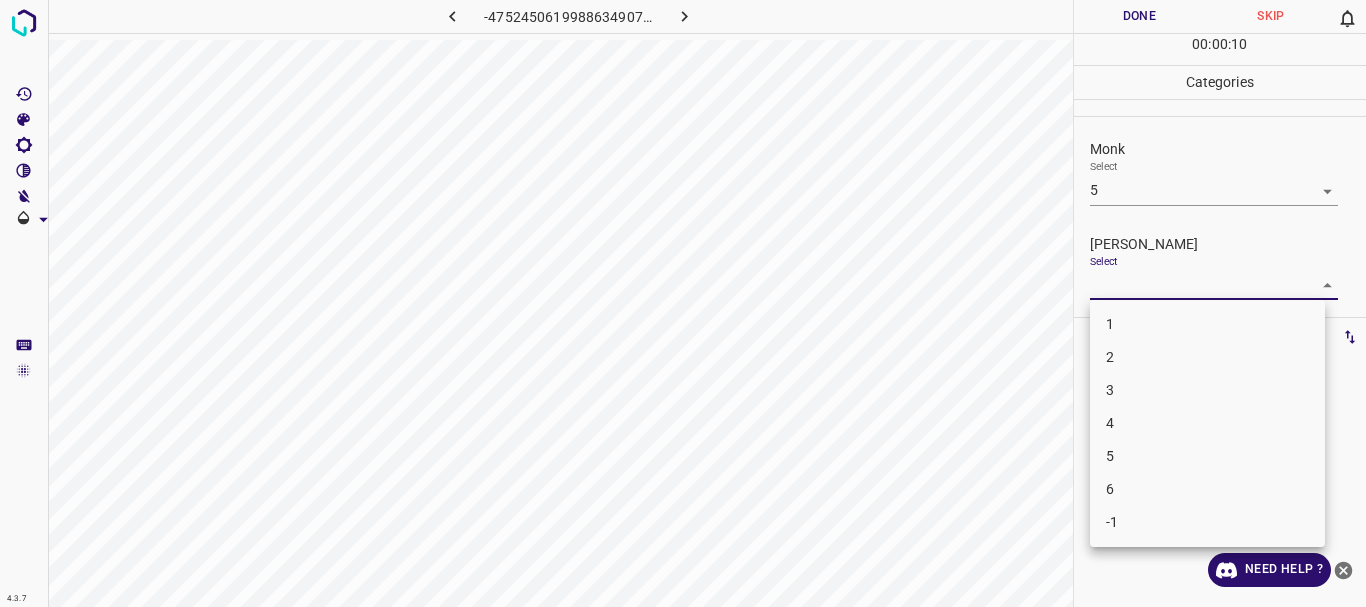 click on "1 2 3 4 5 6 -1" at bounding box center (1207, 423) 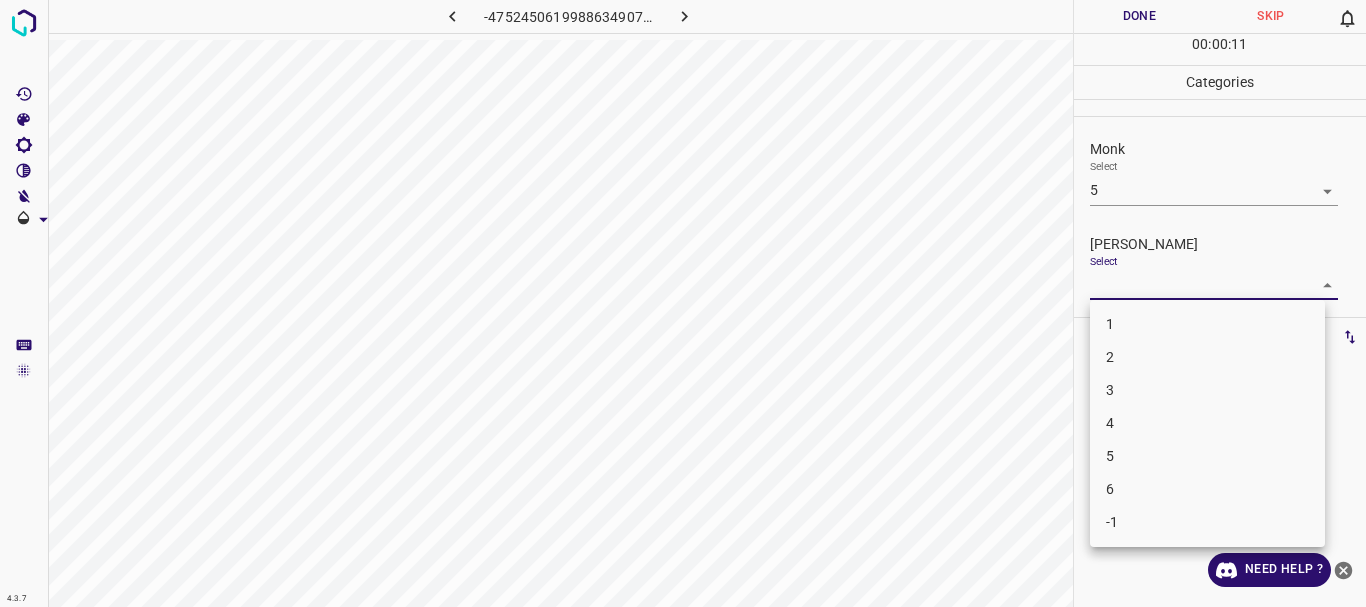 click on "1" at bounding box center (1207, 324) 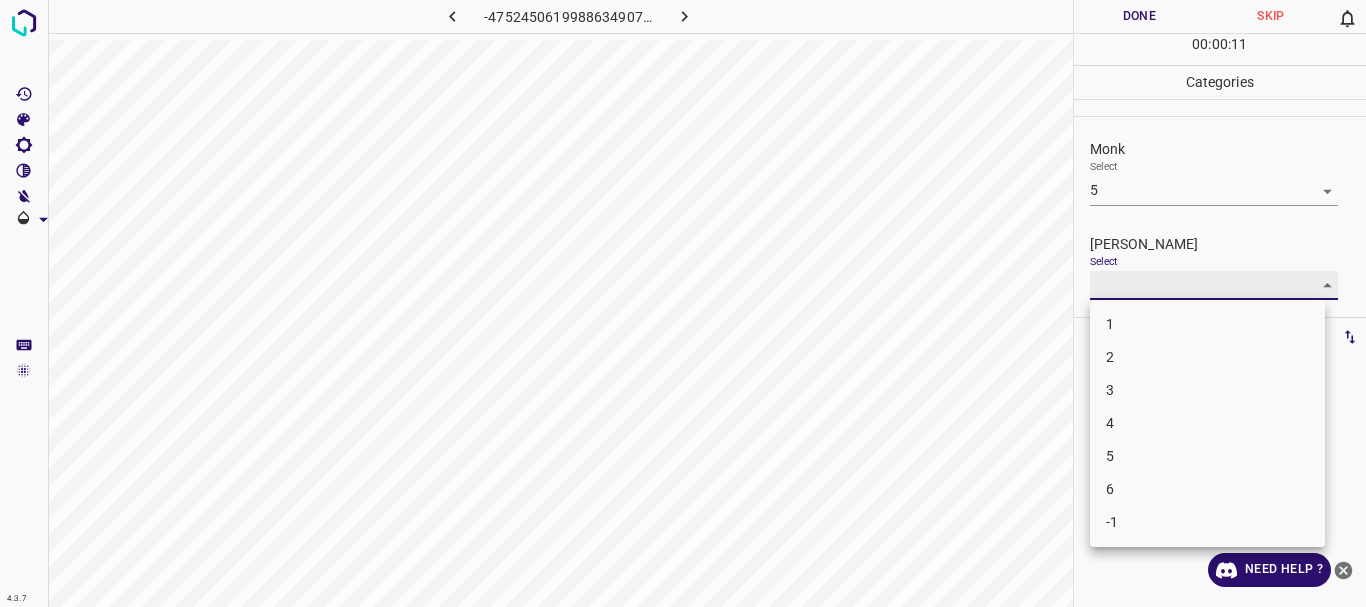 type on "1" 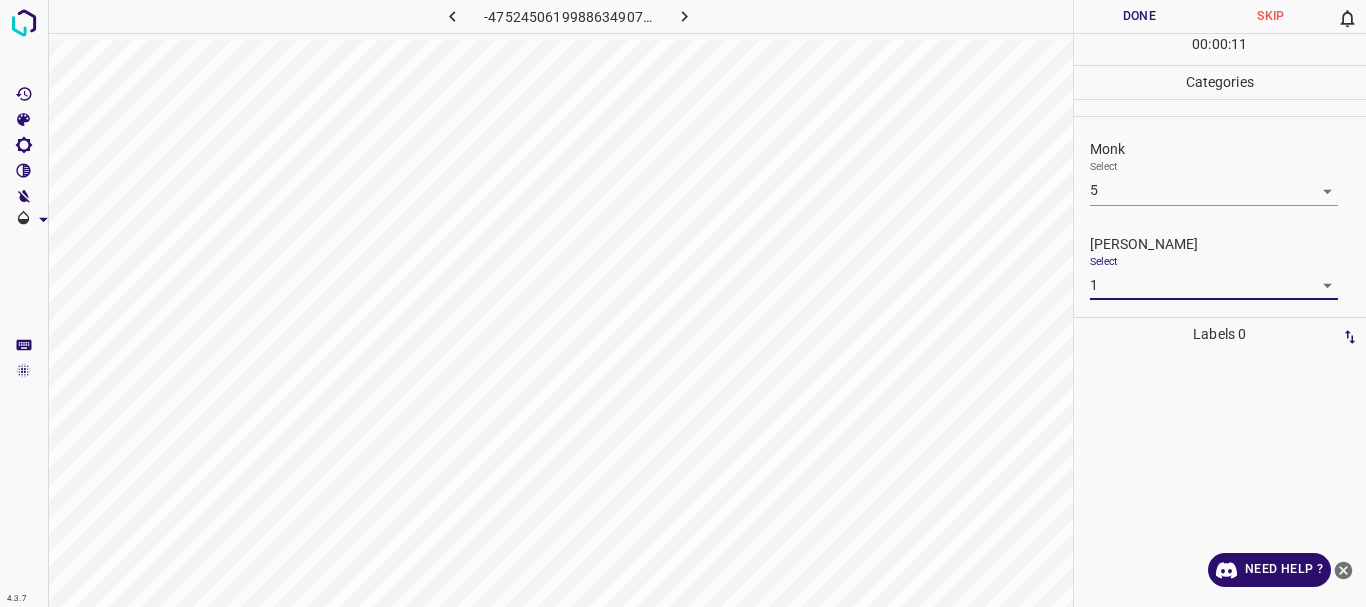 click on "Done" at bounding box center (1140, 16) 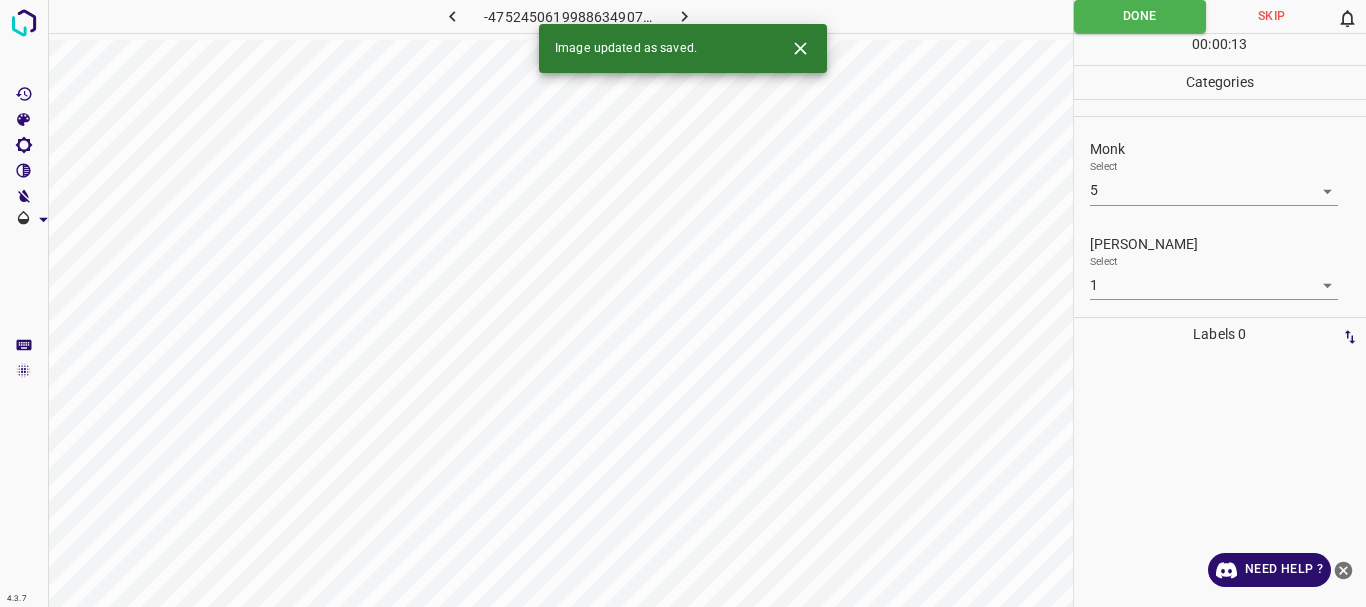 click 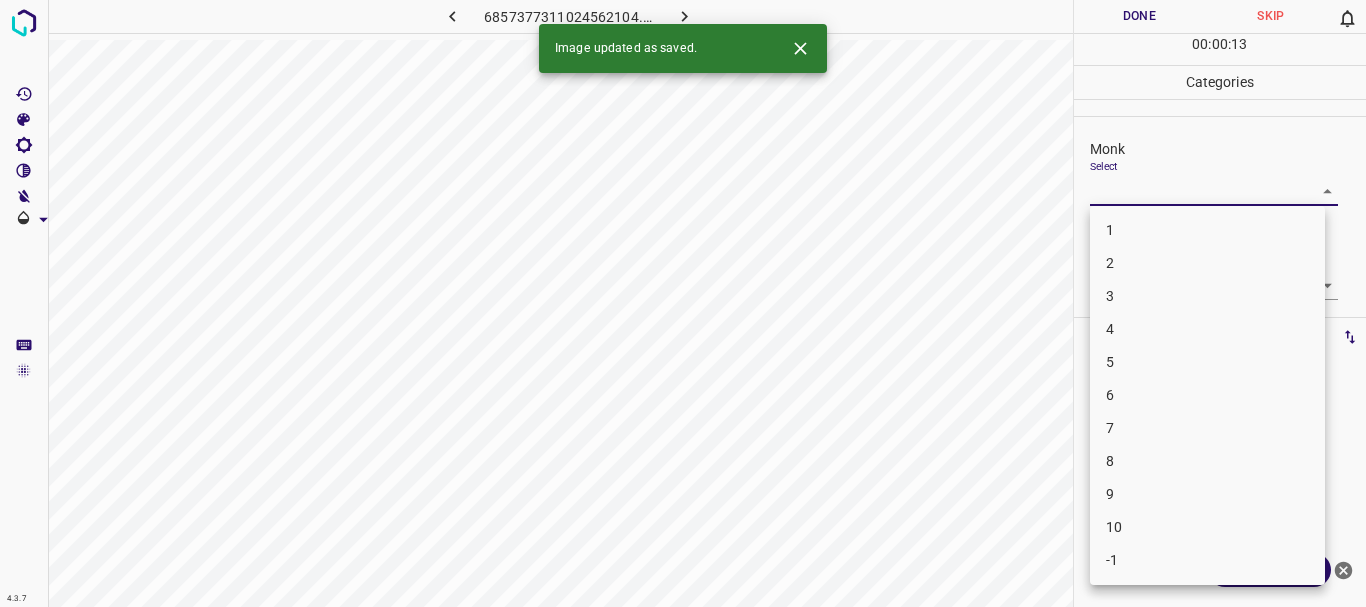 click on "4.3.7 6857377311024562104.png Done Skip 0 00   : 00   : 13   Categories Monk   Select ​  [PERSON_NAME]   Select ​ Labels   0 Categories 1 Monk 2  [PERSON_NAME] Tools Space Change between modes (Draw & Edit) I Auto labeling R Restore zoom M Zoom in N Zoom out Delete Delete selecte label Filters Z Restore filters X Saturation filter C Brightness filter V Contrast filter B Gray scale filter General O Download Image updated as saved. Need Help ? - Text - Hide - Delete 1 2 3 4 5 6 7 8 9 10 -1" at bounding box center (683, 303) 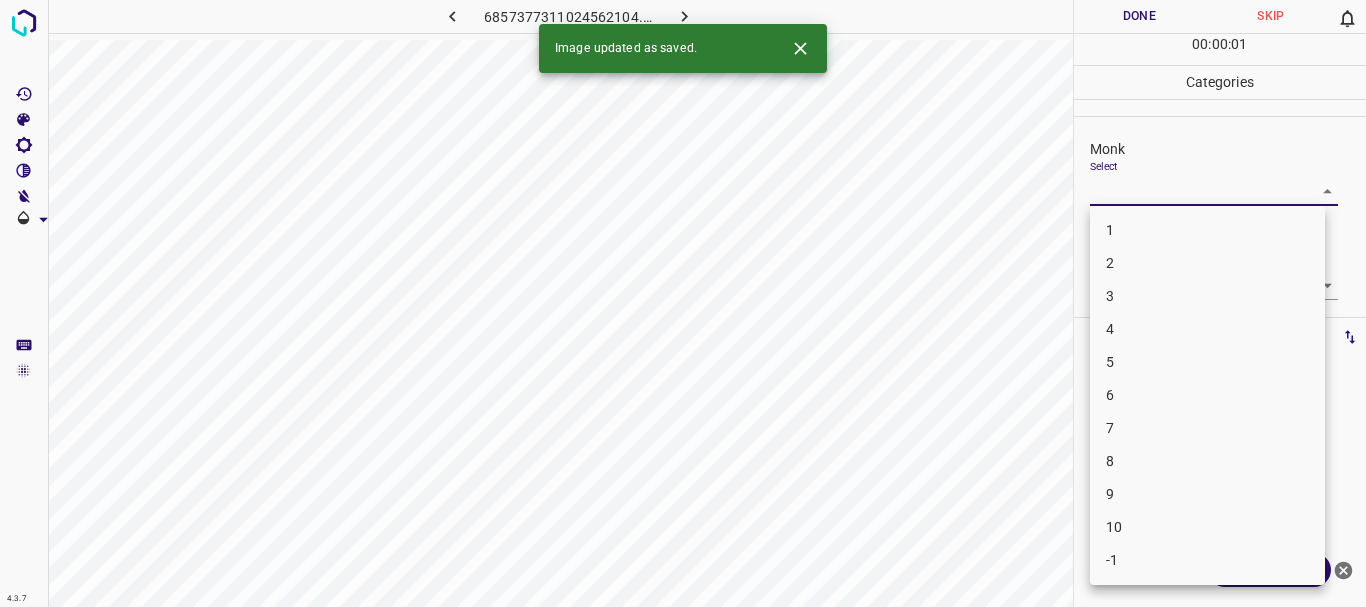 click on "6" at bounding box center (1207, 395) 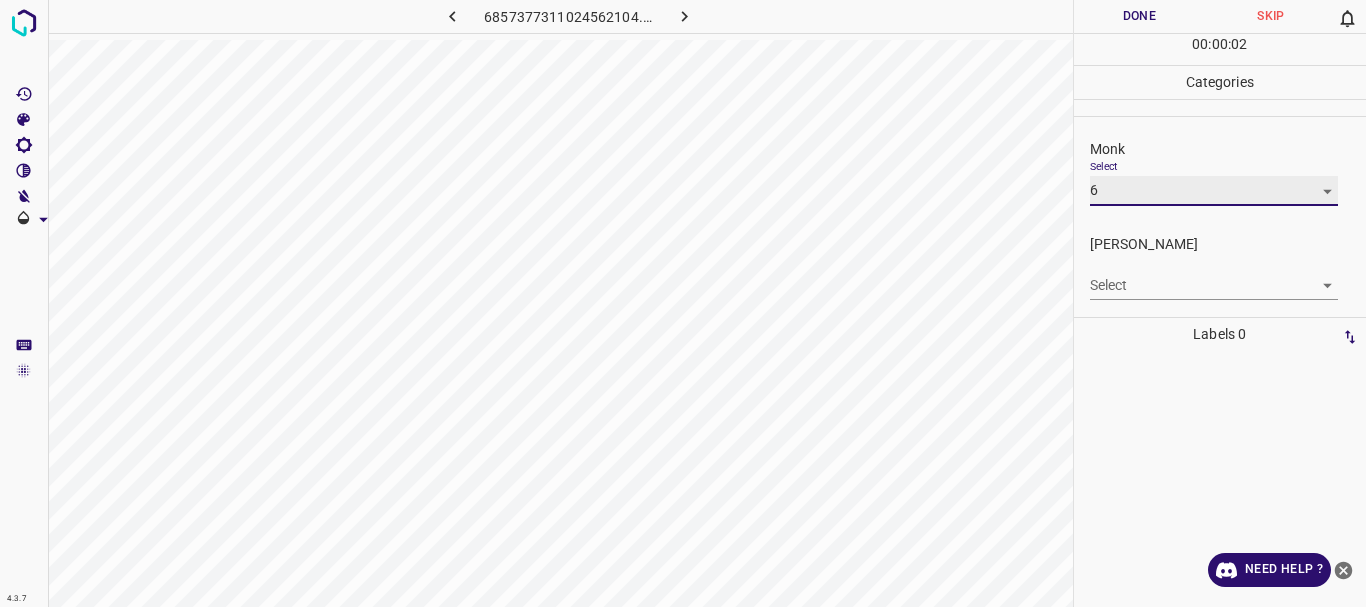 type on "6" 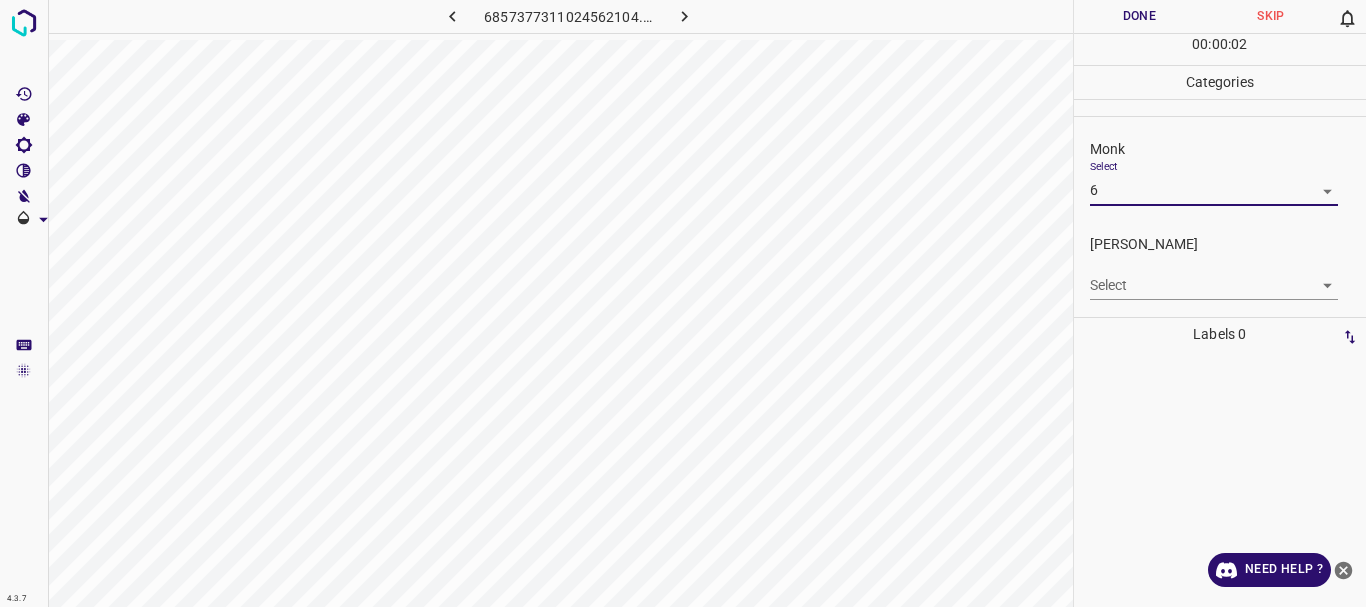 click on "Select ​" at bounding box center (1214, 277) 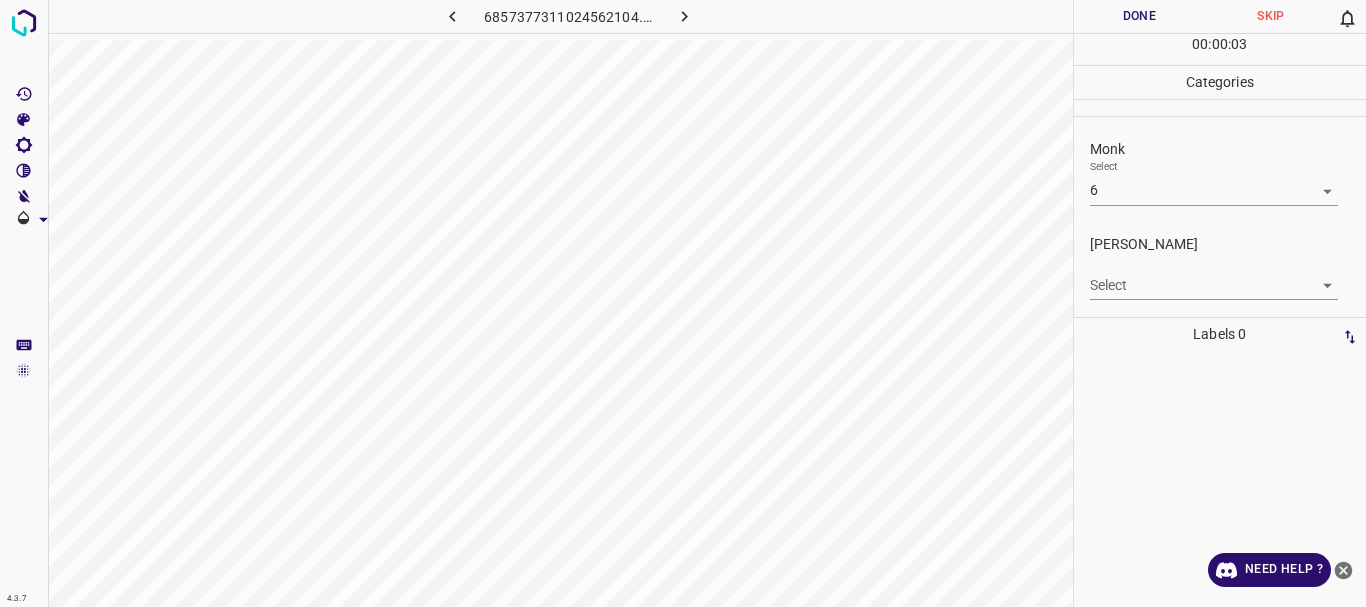 click on "4.3.7 6857377311024562104.png Done Skip 0 00   : 00   : 03   Categories Monk   Select 6 6  [PERSON_NAME]   Select ​ Labels   0 Categories 1 Monk 2  [PERSON_NAME] Tools Space Change between modes (Draw & Edit) I Auto labeling R Restore zoom M Zoom in N Zoom out Delete Delete selecte label Filters Z Restore filters X Saturation filter C Brightness filter V Contrast filter B Gray scale filter General O Download Need Help ? - Text - Hide - Delete" at bounding box center [683, 303] 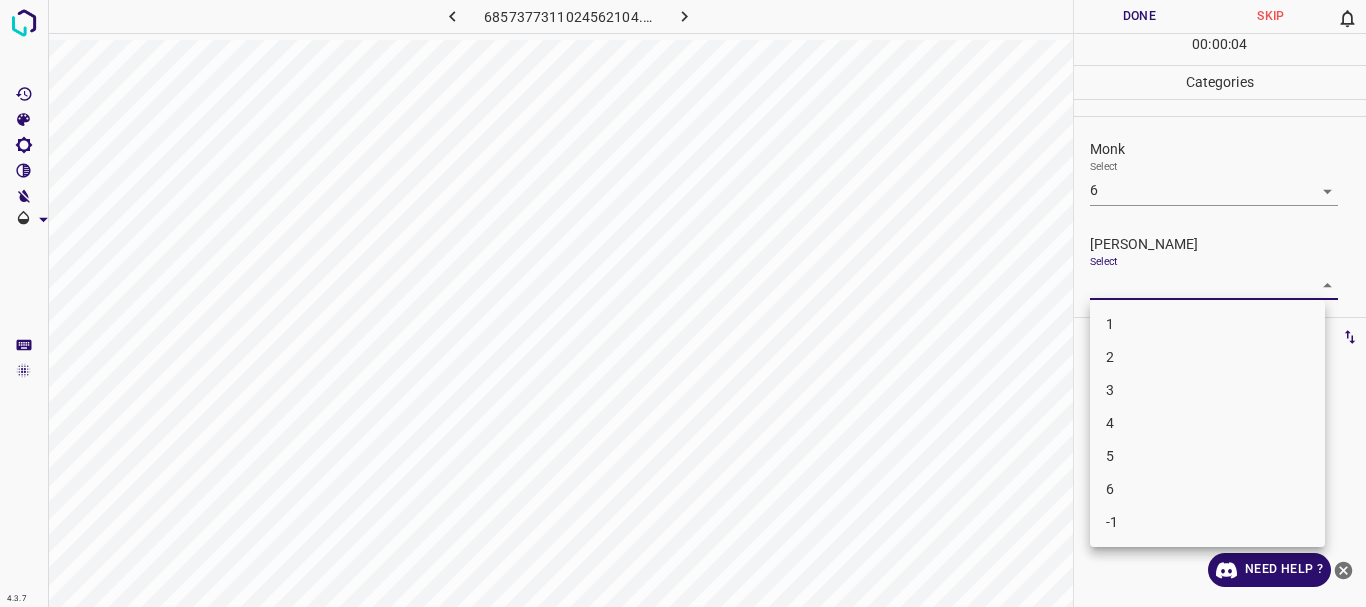 click on "4" at bounding box center [1207, 423] 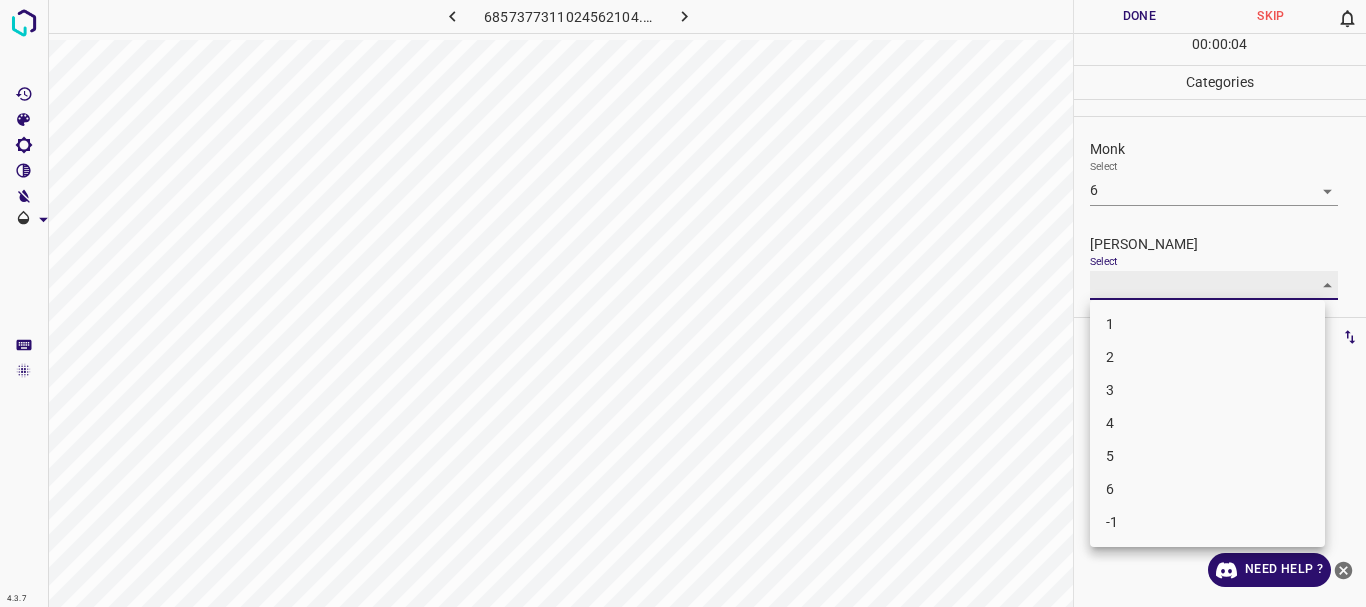 type on "4" 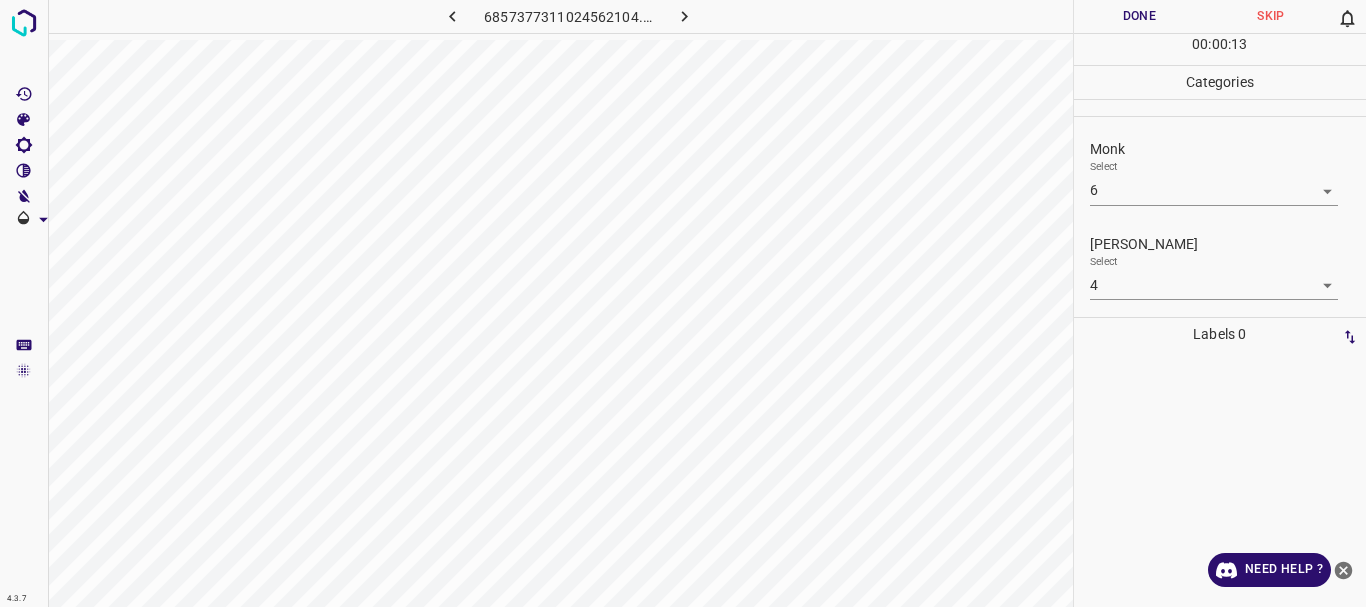 click on "4.3.7 6857377311024562104.png Done Skip 0 00   : 00   : 13   Categories Monk   Select 6 6  [PERSON_NAME]   Select 4 4 Labels   0 Categories 1 Monk 2  [PERSON_NAME] Tools Space Change between modes (Draw & Edit) I Auto labeling R Restore zoom M Zoom in N Zoom out Delete Delete selecte label Filters Z Restore filters X Saturation filter C Brightness filter V Contrast filter B Gray scale filter General O Download Need Help ? - Text - Hide - Delete" at bounding box center [683, 303] 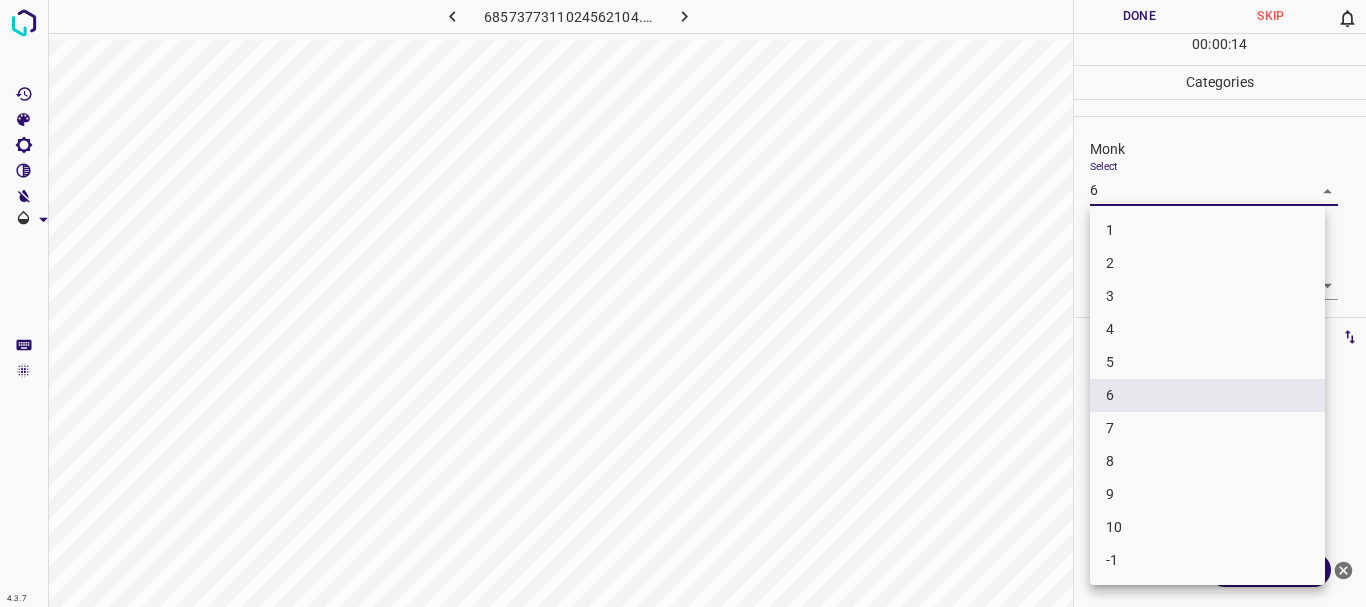 drag, startPoint x: 1167, startPoint y: 357, endPoint x: 1154, endPoint y: 333, distance: 27.294687 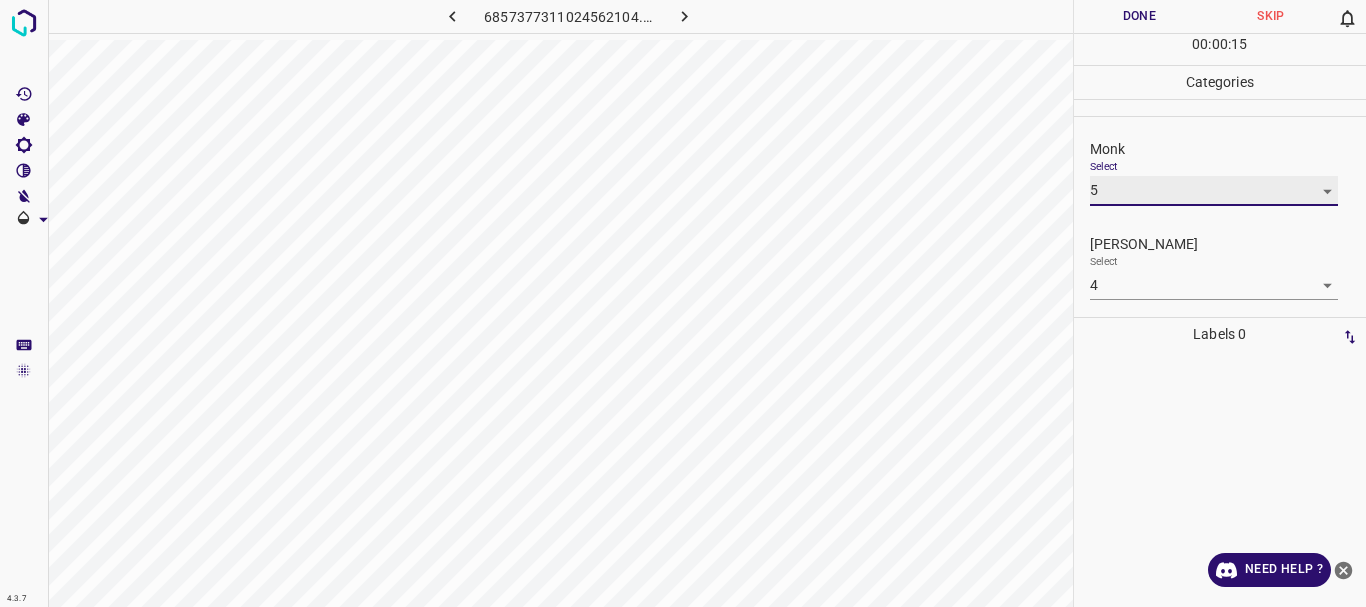 type on "5" 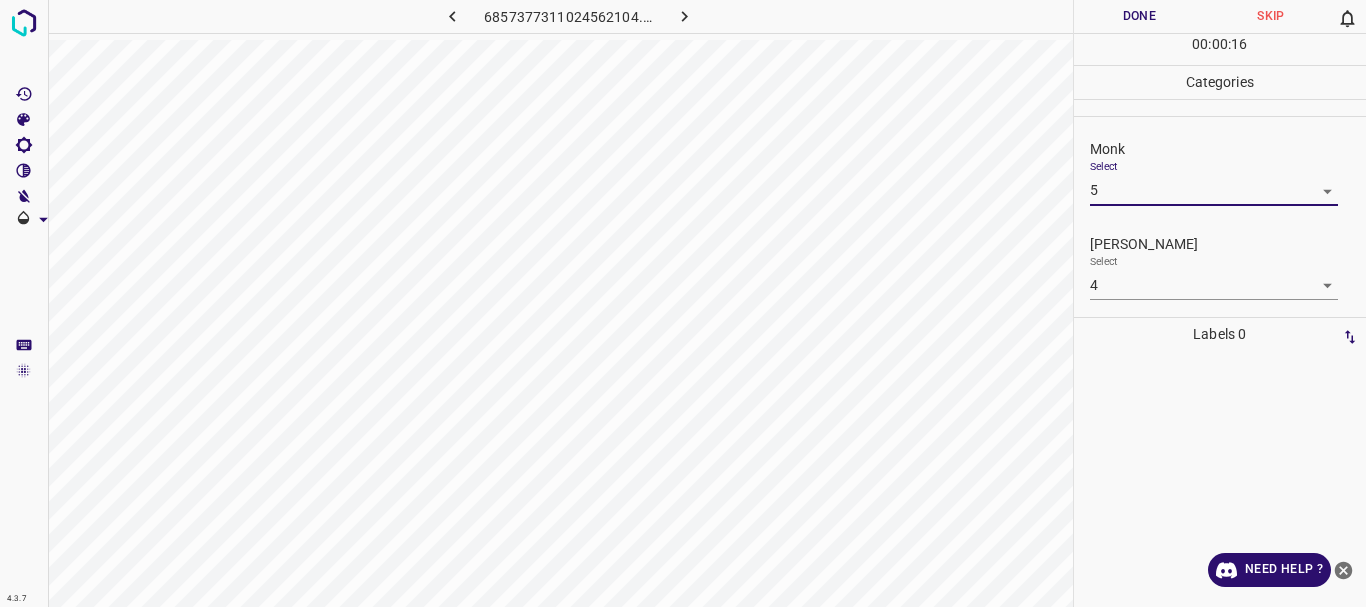 click on "4.3.7 6857377311024562104.png Done Skip 0 00   : 00   : 16   Categories Monk   Select 5 5  [PERSON_NAME]   Select 4 4 Labels   0 Categories 1 Monk 2  [PERSON_NAME] Tools Space Change between modes (Draw & Edit) I Auto labeling R Restore zoom M Zoom in N Zoom out Delete Delete selecte label Filters Z Restore filters X Saturation filter C Brightness filter V Contrast filter B Gray scale filter General O Download Need Help ? - Text - Hide - Delete" at bounding box center (683, 303) 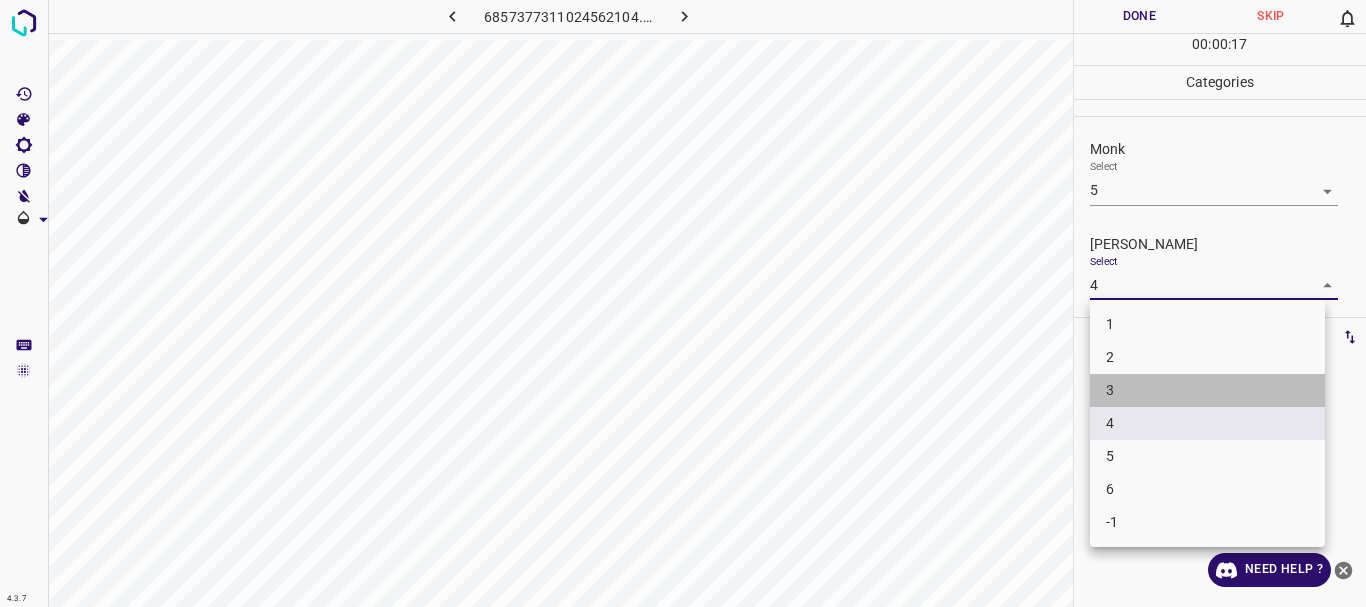 click on "3" at bounding box center (1207, 390) 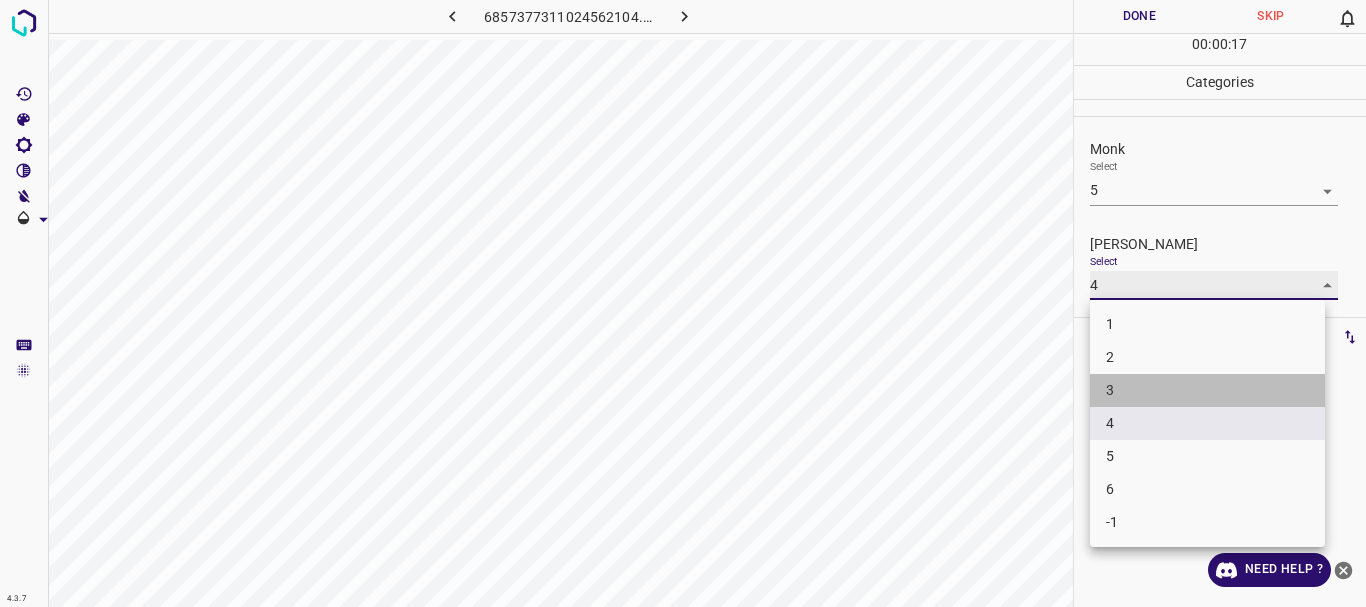 type on "3" 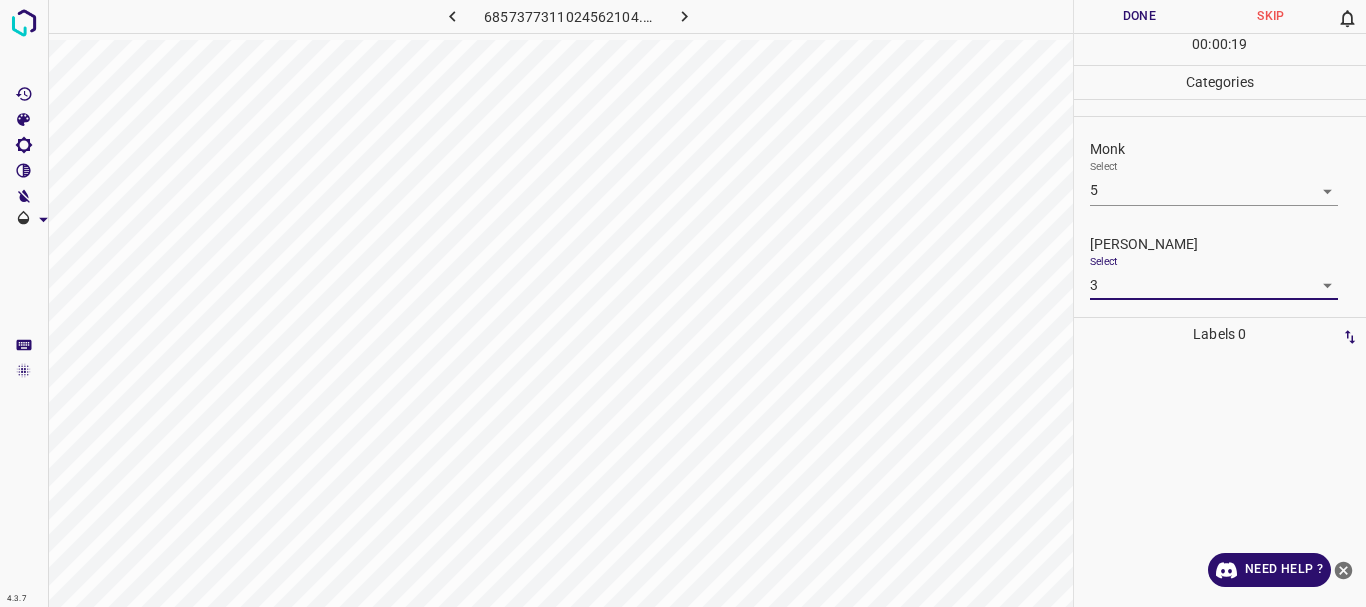 click on "Done" at bounding box center (1140, 16) 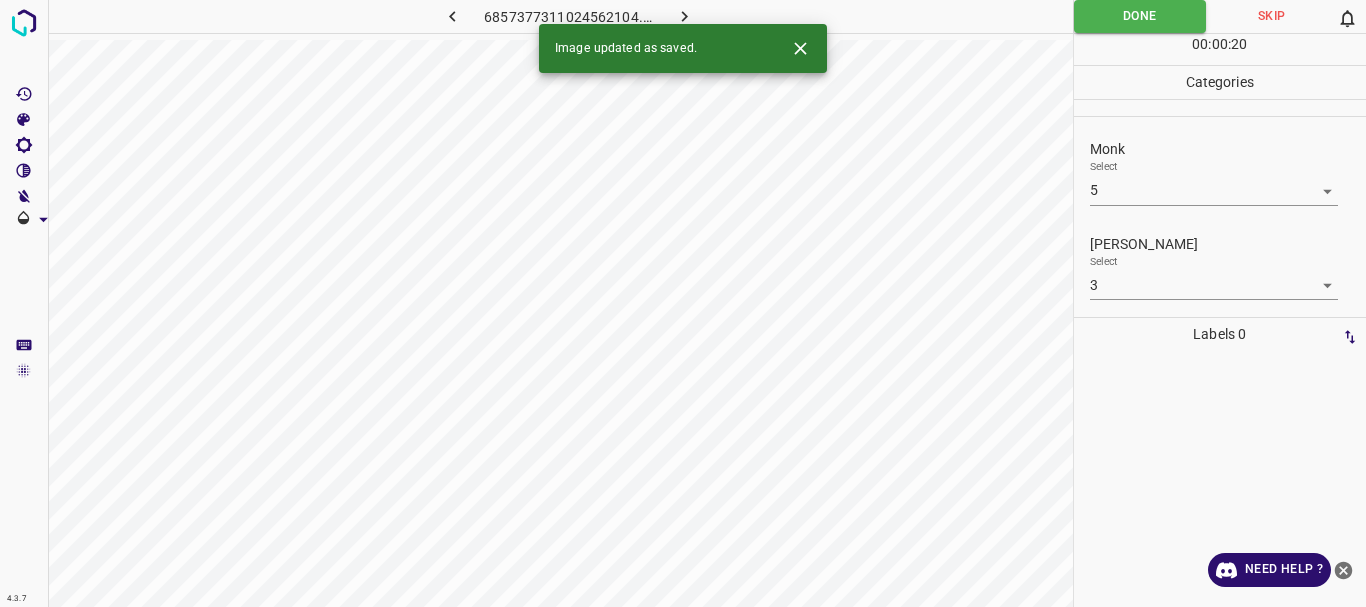 click 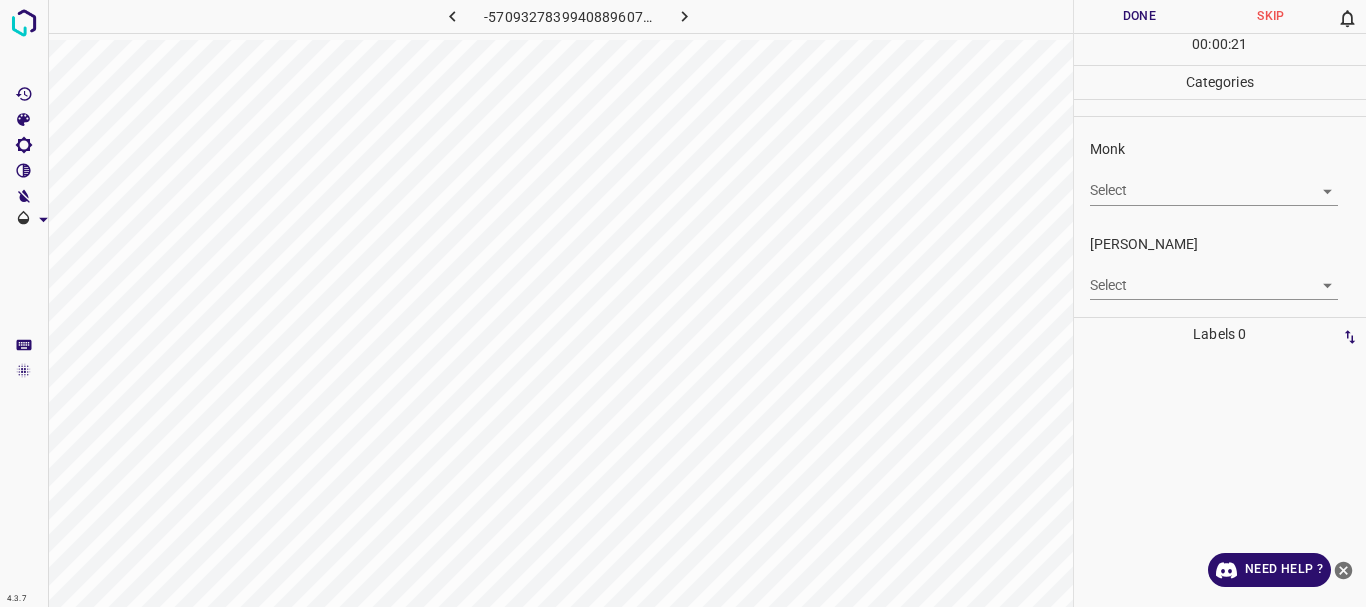 click on "4.3.7 -5709327839940889607.png Done Skip 0 00   : 00   : 21   Categories Monk   Select ​  [PERSON_NAME]   Select ​ Labels   0 Categories 1 Monk 2  [PERSON_NAME] Tools Space Change between modes (Draw & Edit) I Auto labeling R Restore zoom M Zoom in N Zoom out Delete Delete selecte label Filters Z Restore filters X Saturation filter C Brightness filter V Contrast filter B Gray scale filter General O Download Need Help ? - Text - Hide - Delete" at bounding box center [683, 303] 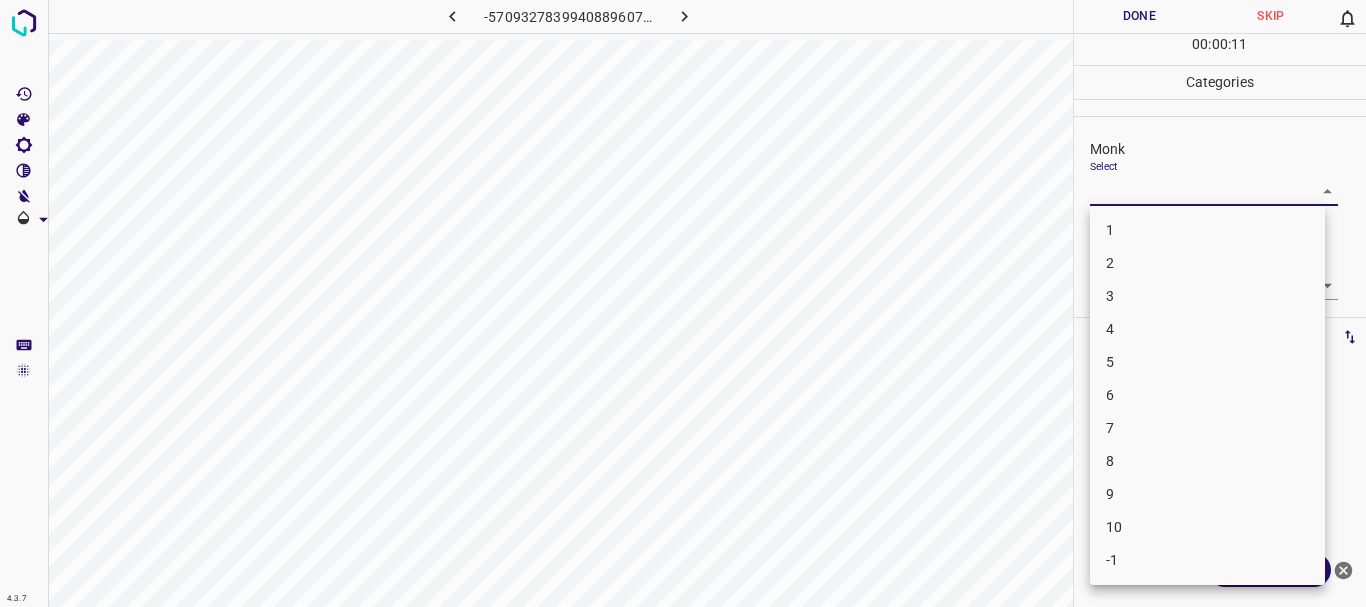 click on "4" at bounding box center (1207, 329) 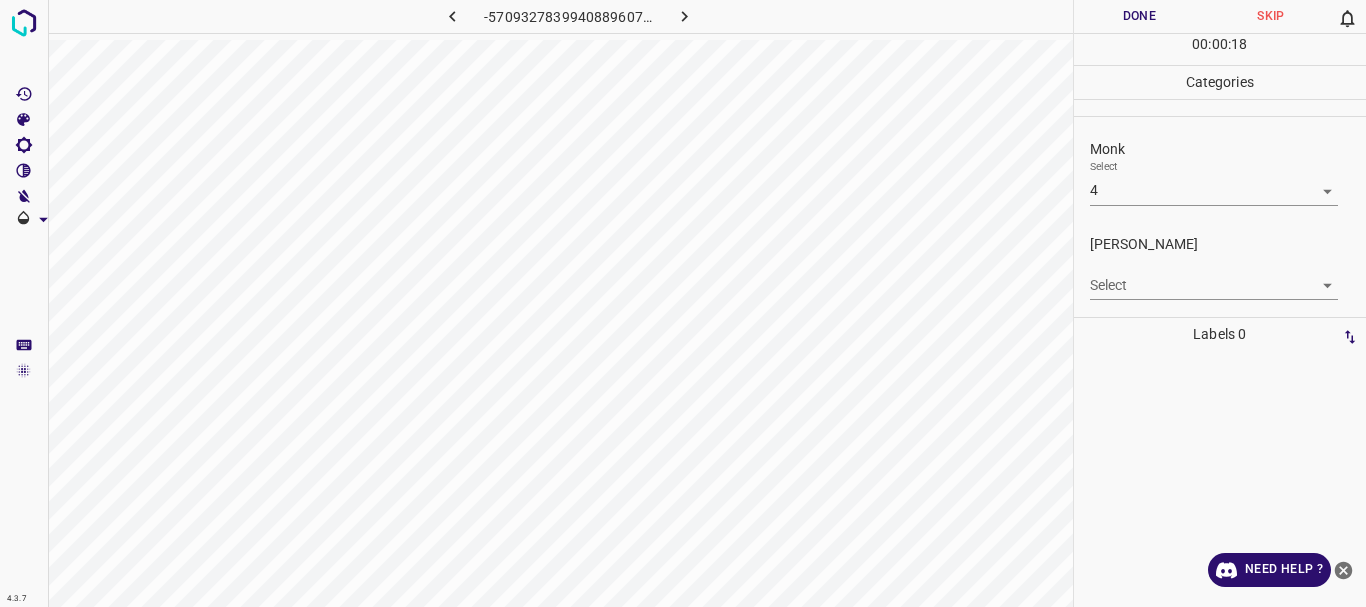 click on "4.3.7 -5709327839940889607.png Done Skip 0 00   : 00   : 18   Categories Monk   Select 4 4  [PERSON_NAME]   Select ​ Labels   0 Categories 1 Monk 2  [PERSON_NAME] Tools Space Change between modes (Draw & Edit) I Auto labeling R Restore zoom M Zoom in N Zoom out Delete Delete selecte label Filters Z Restore filters X Saturation filter C Brightness filter V Contrast filter B Gray scale filter General O Download Need Help ? - Text - Hide - Delete" at bounding box center (683, 303) 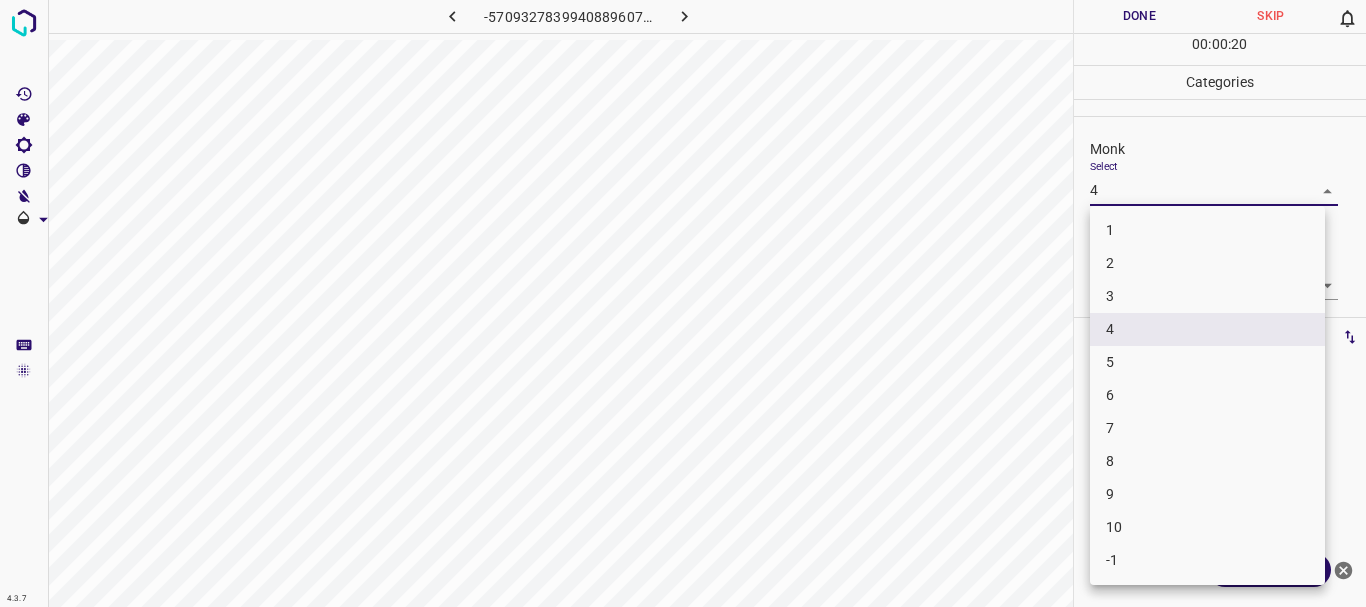 drag, startPoint x: 1127, startPoint y: 362, endPoint x: 1141, endPoint y: 305, distance: 58.694122 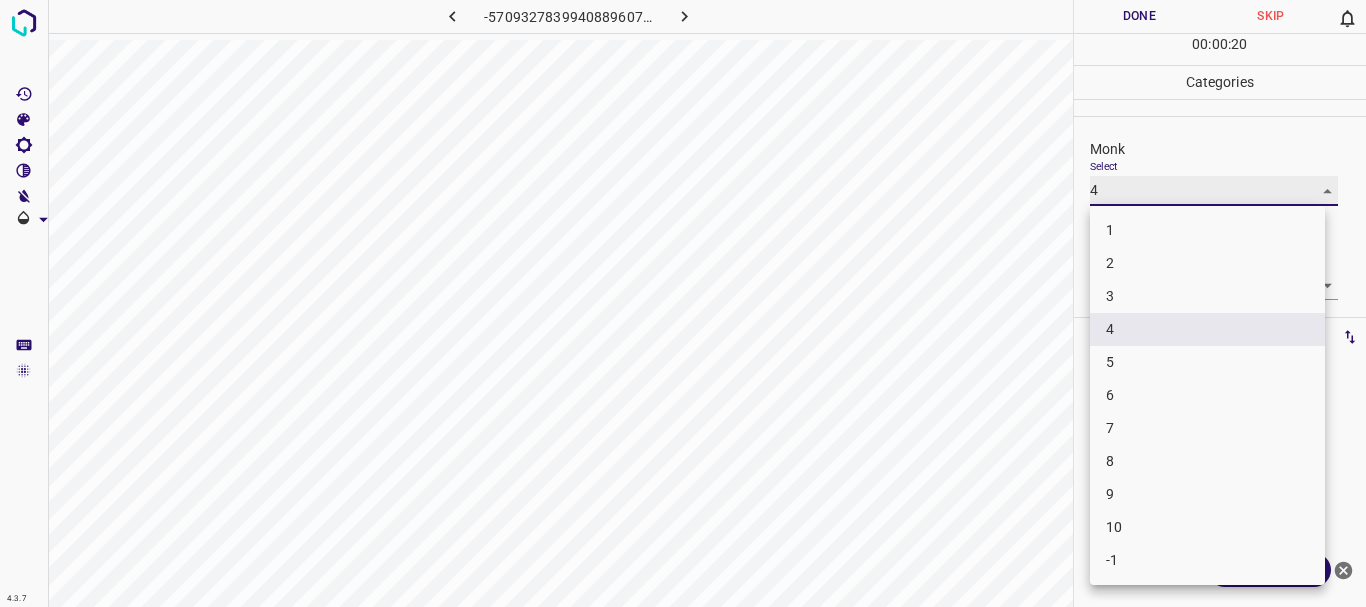 type on "5" 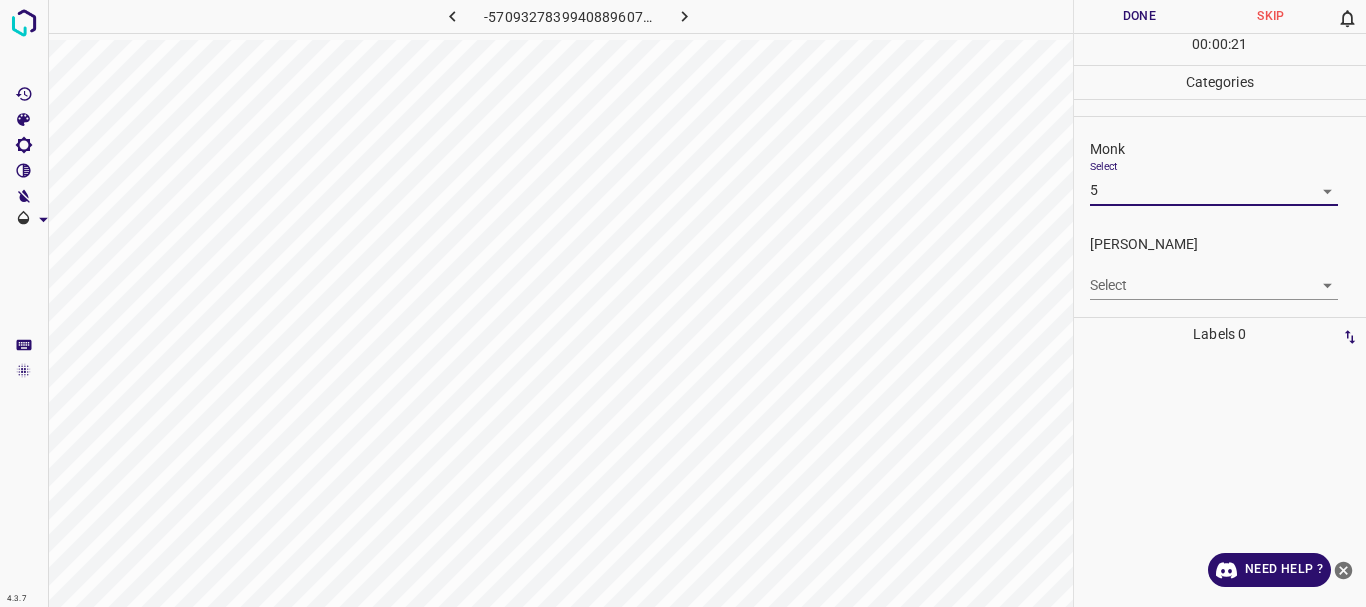 click on "4.3.7 -5709327839940889607.png Done Skip 0 00   : 00   : 21   Categories Monk   Select 5 5  [PERSON_NAME]   Select ​ Labels   0 Categories 1 Monk 2  [PERSON_NAME] Tools Space Change between modes (Draw & Edit) I Auto labeling R Restore zoom M Zoom in N Zoom out Delete Delete selecte label Filters Z Restore filters X Saturation filter C Brightness filter V Contrast filter B Gray scale filter General O Download Need Help ? - Text - Hide - Delete" at bounding box center [683, 303] 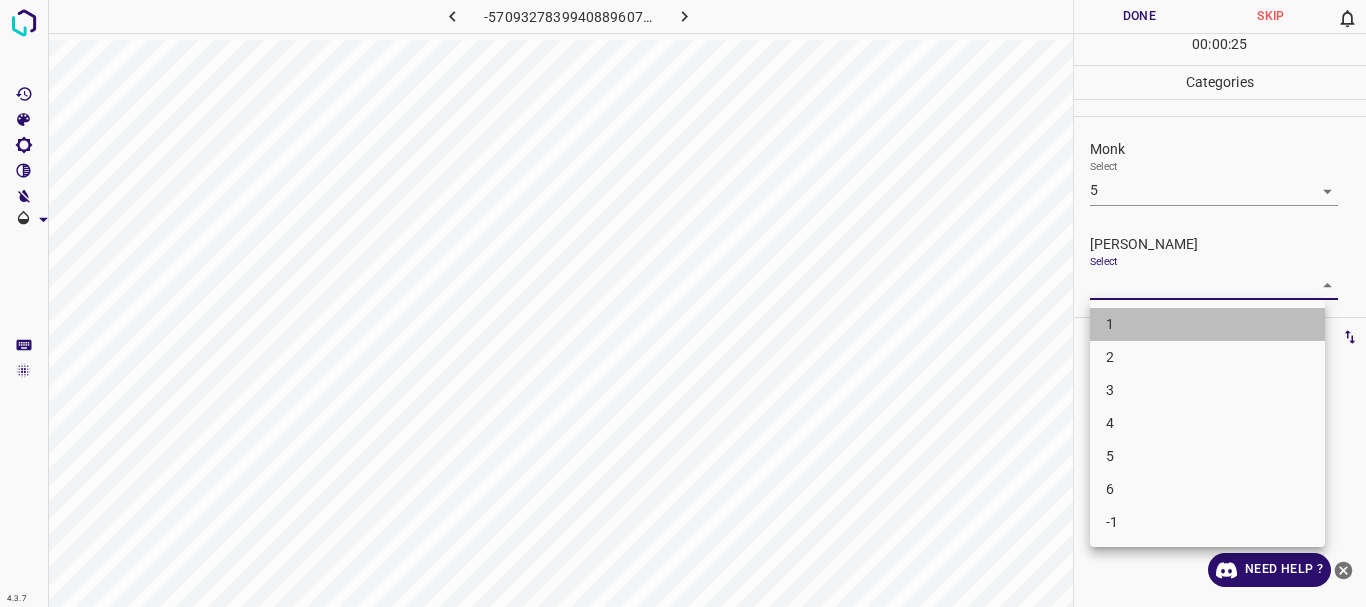 click on "1" at bounding box center (1207, 324) 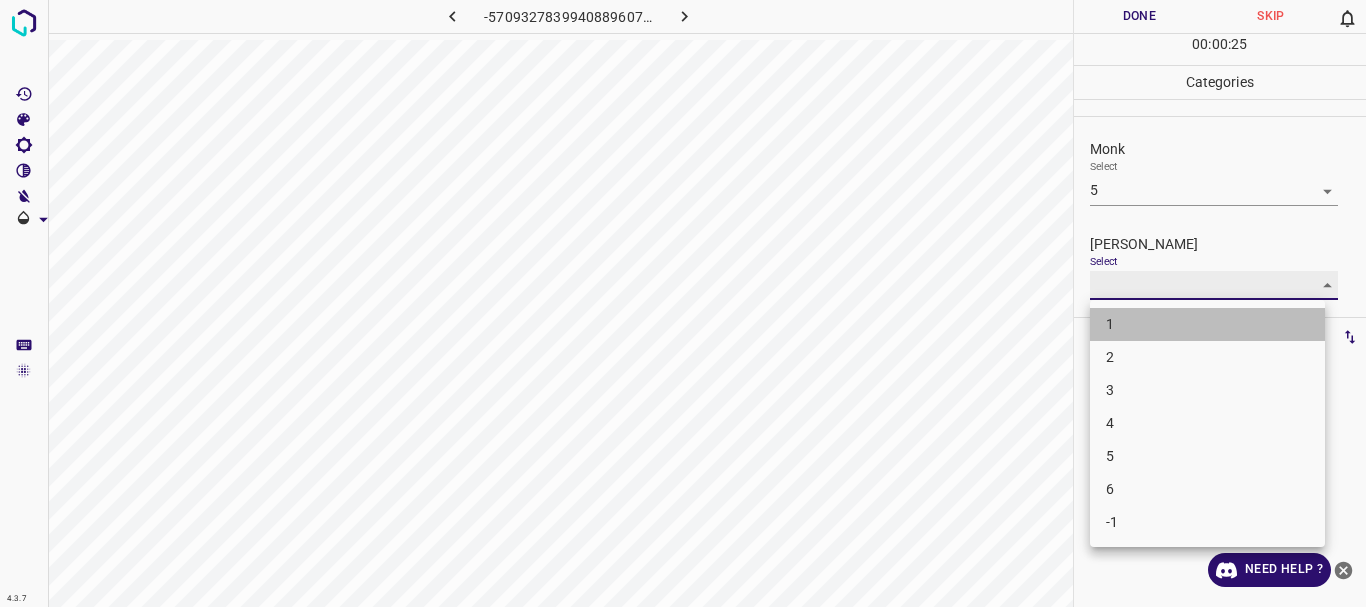 type on "1" 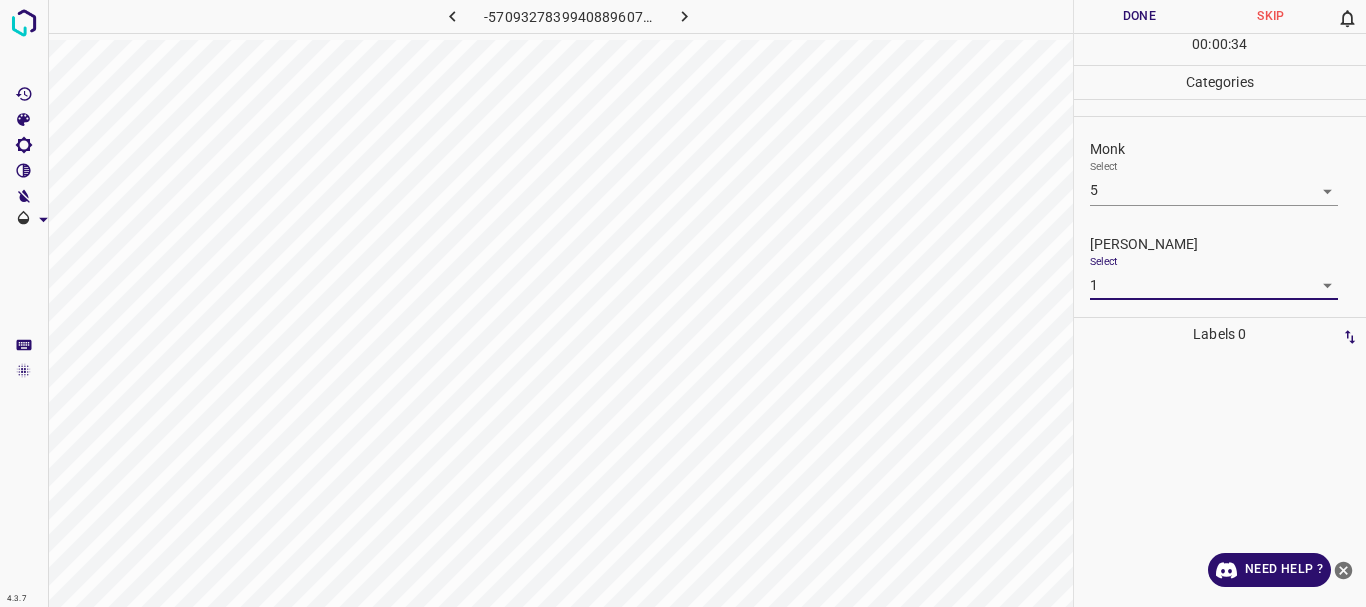 click on "Done" at bounding box center [1140, 16] 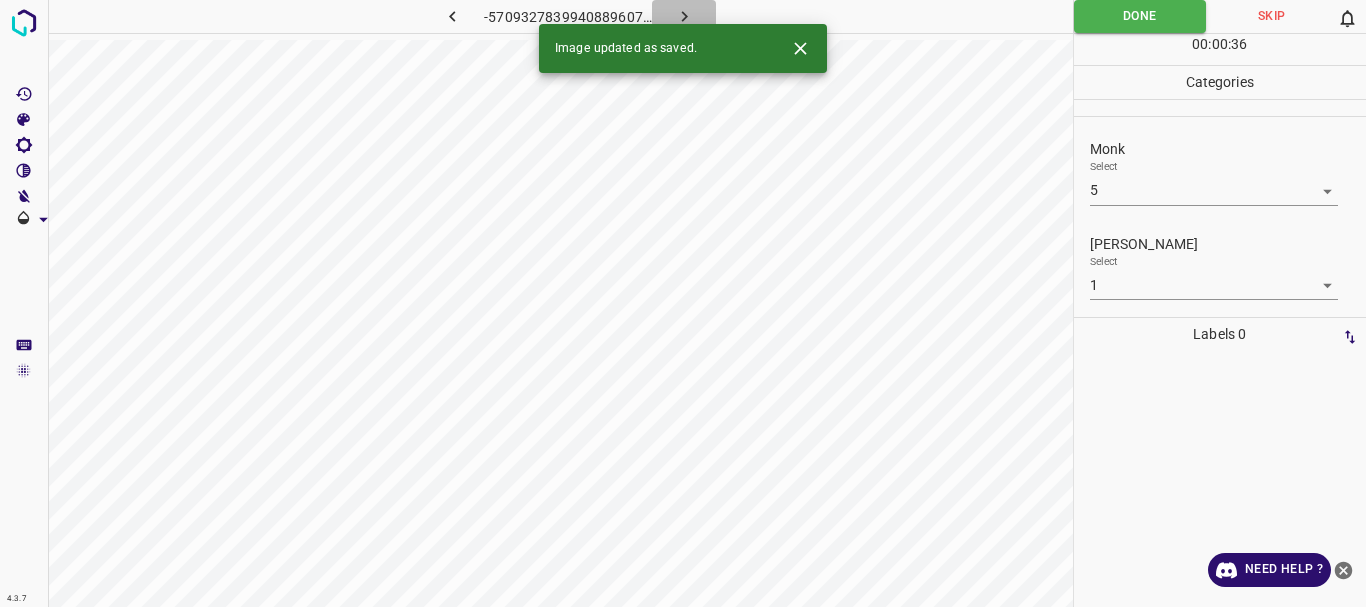 click 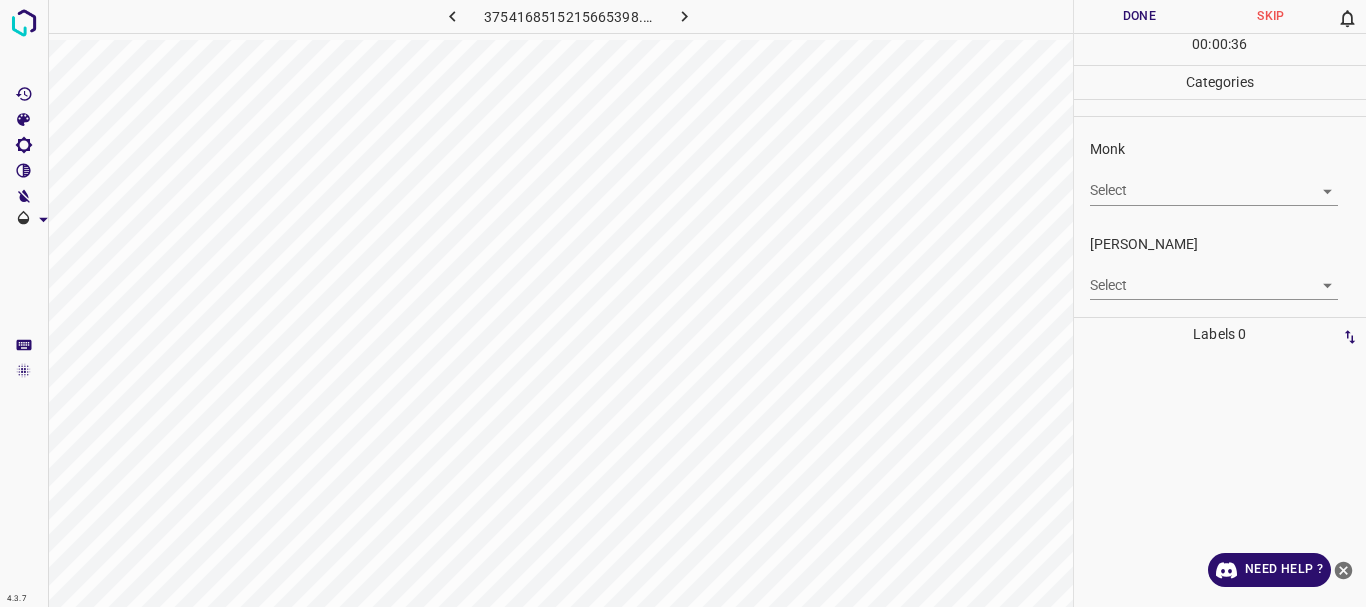 click on "4.3.7 3754168515215665398.png Done Skip 0 00   : 00   : 36   Categories Monk   Select ​  [PERSON_NAME]   Select ​ Labels   0 Categories 1 Monk 2  [PERSON_NAME] Tools Space Change between modes (Draw & Edit) I Auto labeling R Restore zoom M Zoom in N Zoom out Delete Delete selecte label Filters Z Restore filters X Saturation filter C Brightness filter V Contrast filter B Gray scale filter General O Download Need Help ? - Text - Hide - Delete" at bounding box center (683, 303) 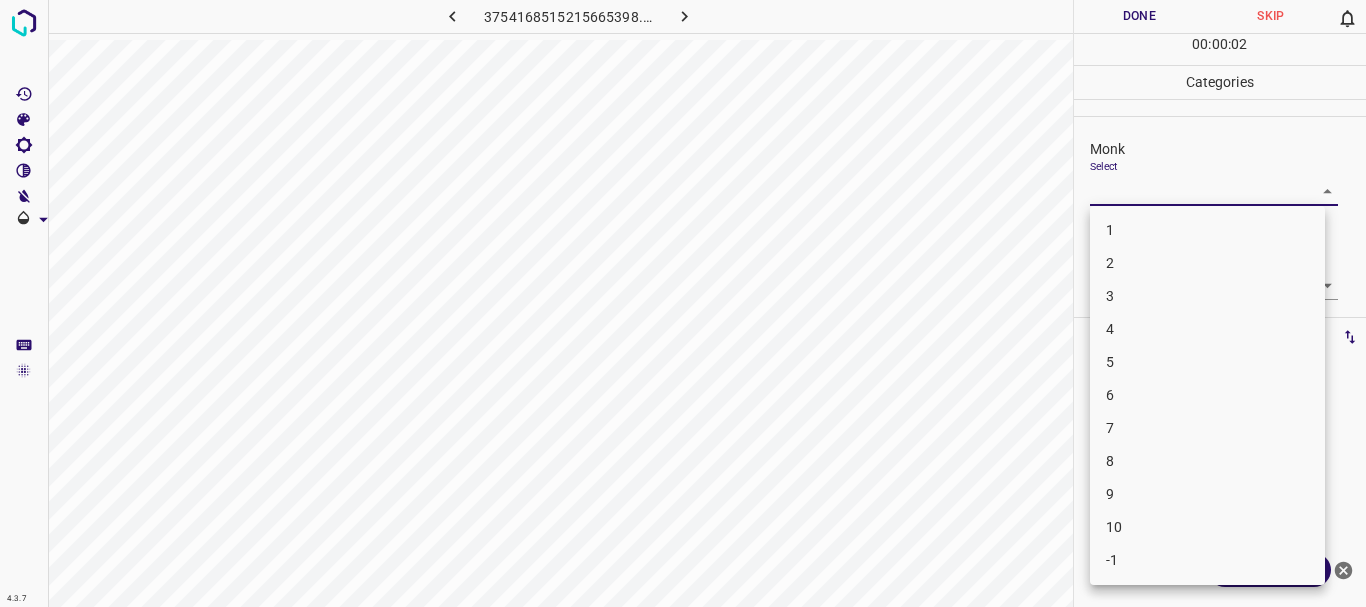 click on "5" at bounding box center [1207, 362] 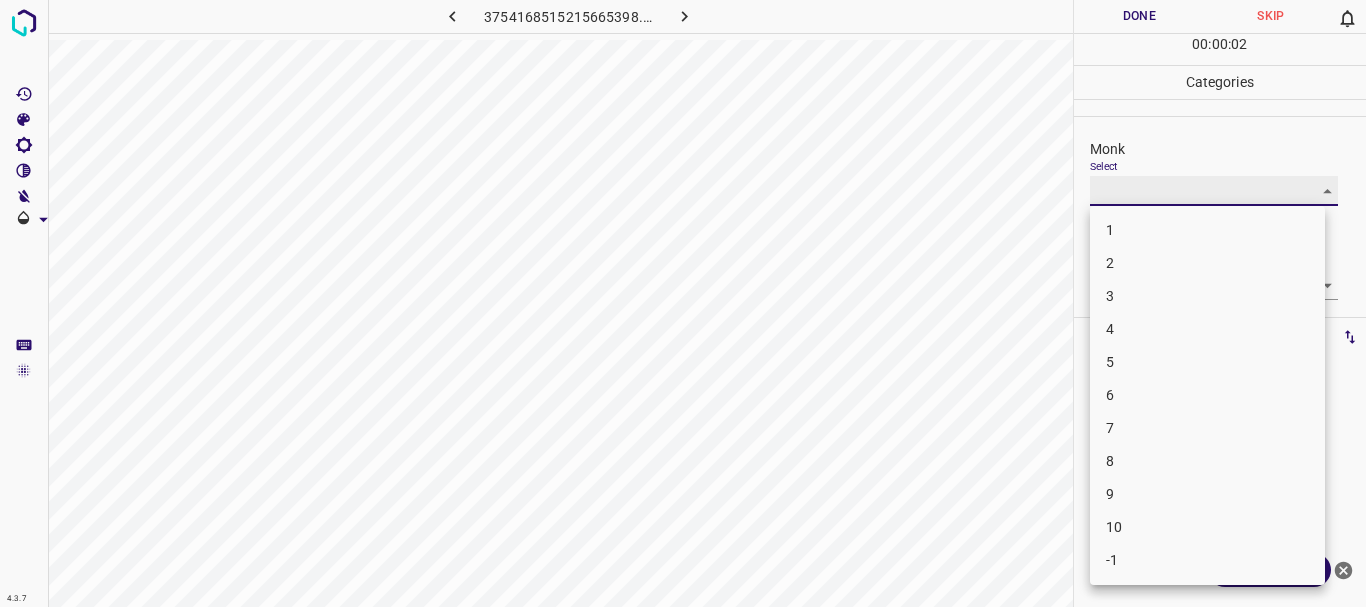 type on "5" 